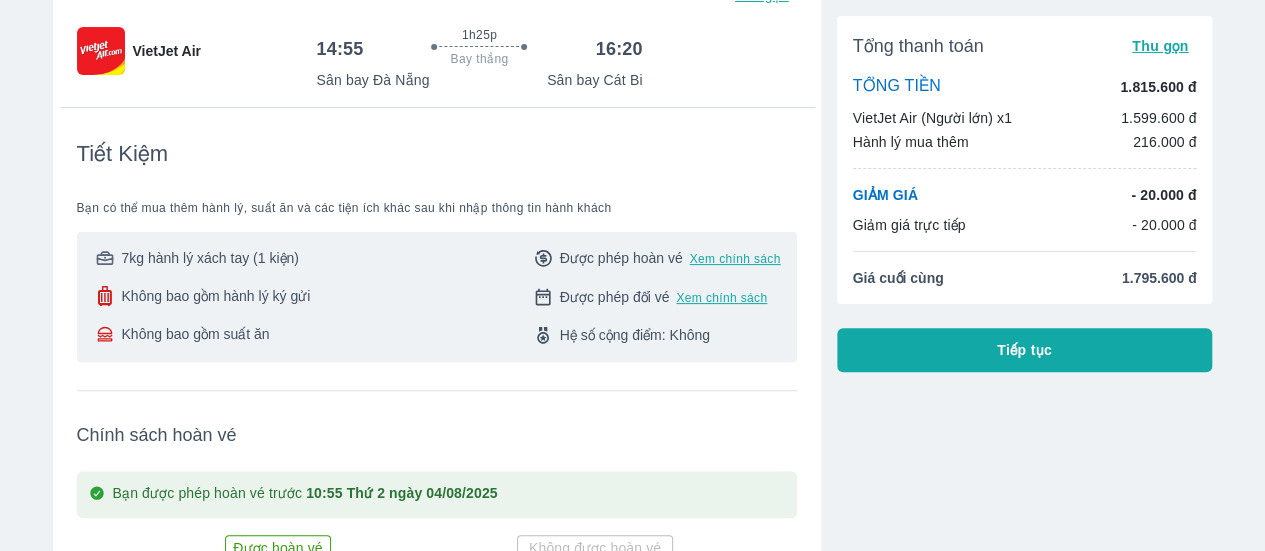 scroll, scrollTop: 0, scrollLeft: 0, axis: both 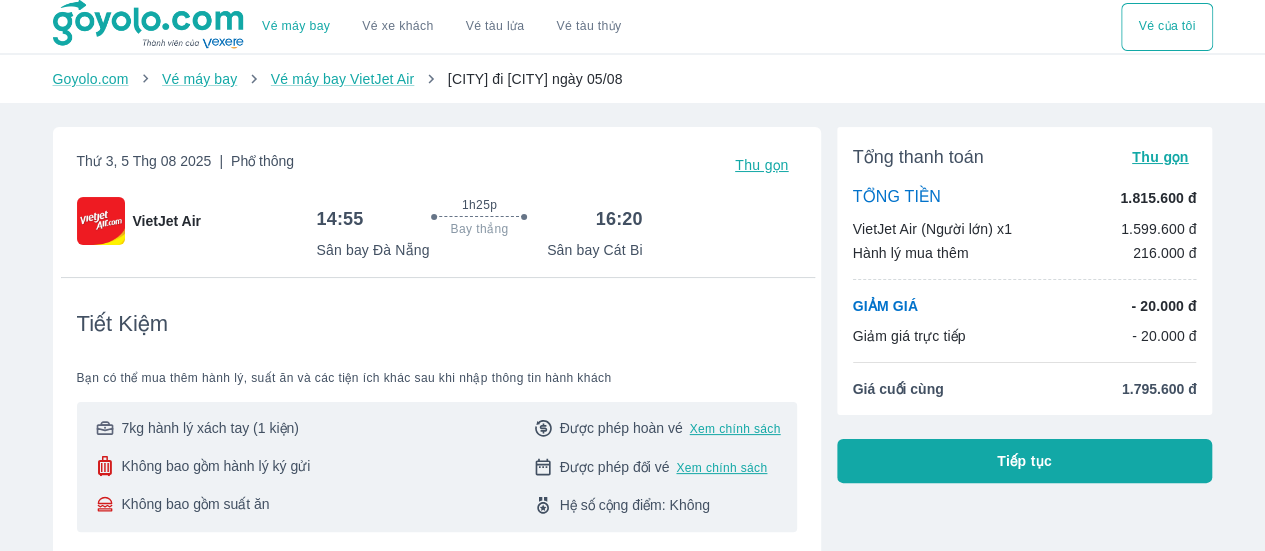 click on "Thu gọn" at bounding box center [762, 165] 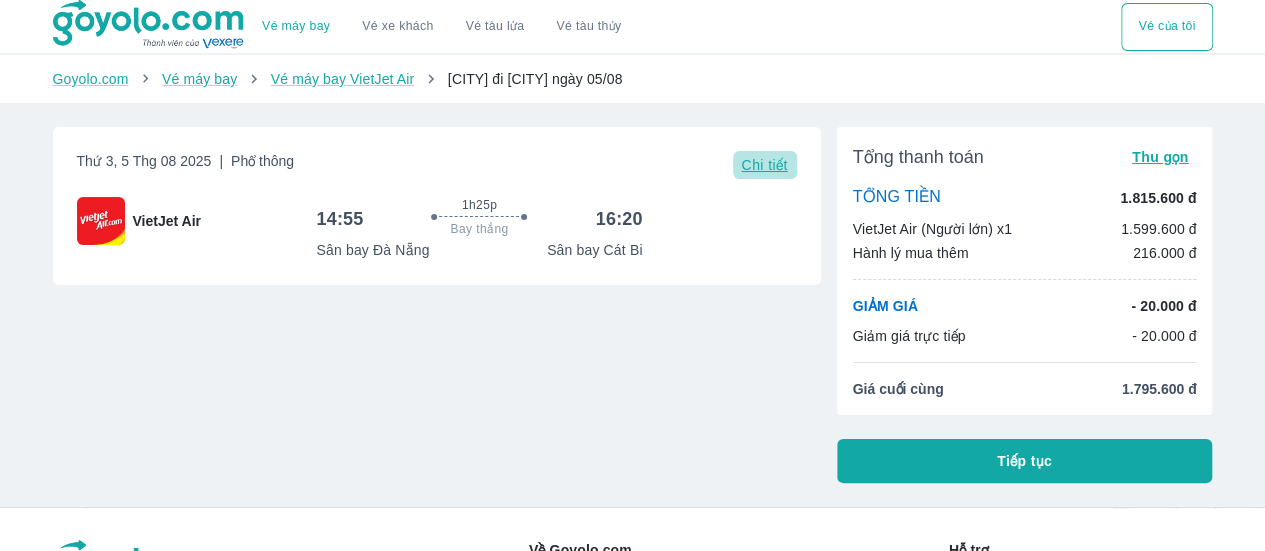 click on "Chi tiết" at bounding box center [764, 165] 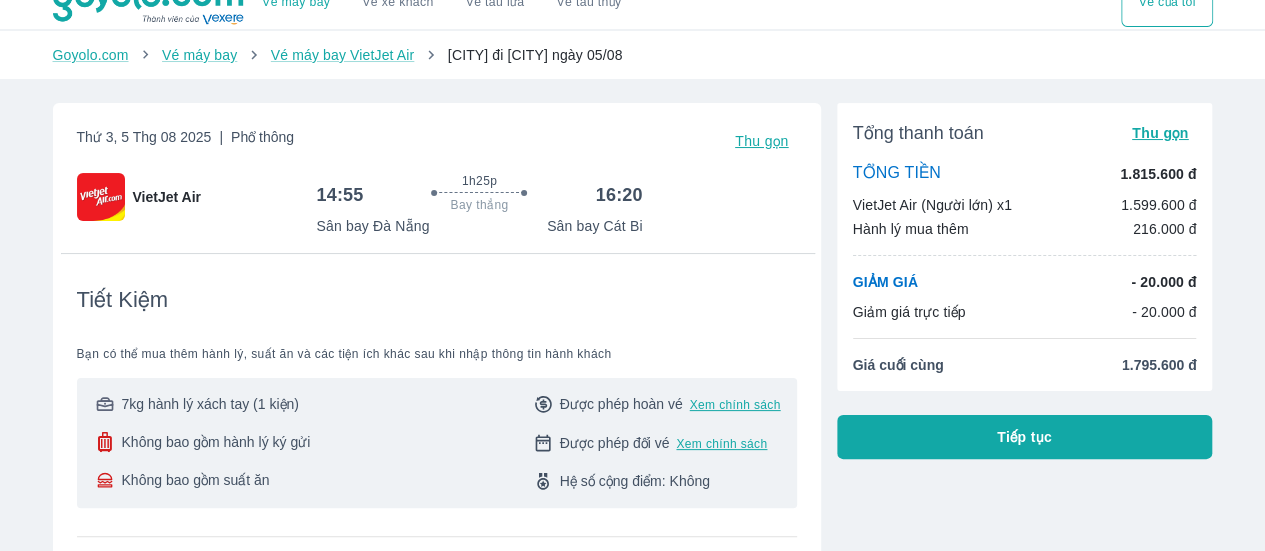 scroll, scrollTop: 0, scrollLeft: 0, axis: both 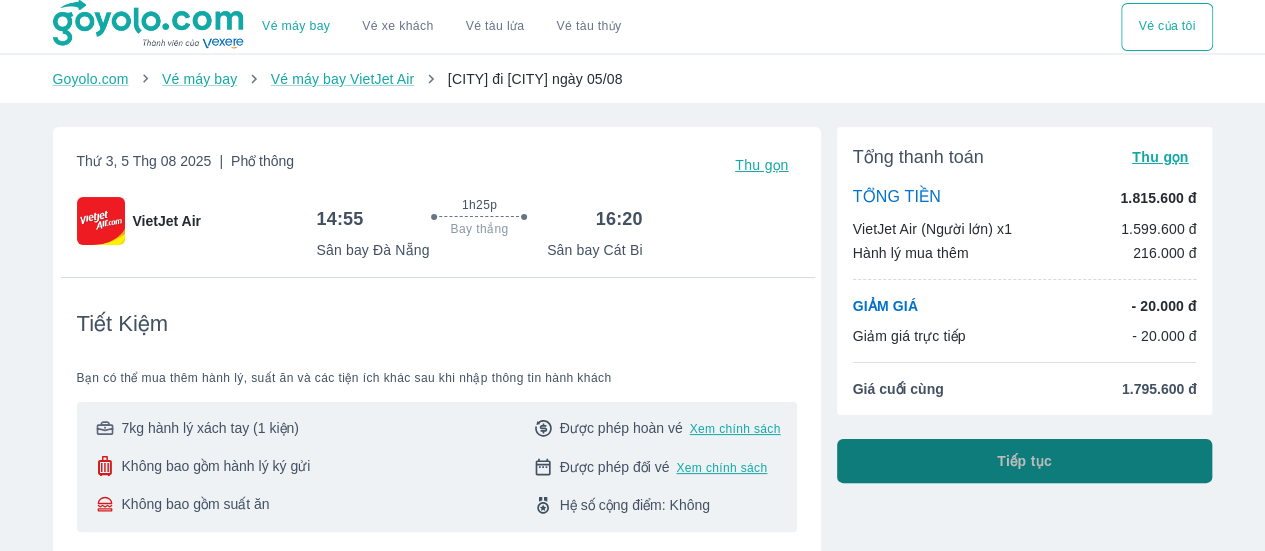 click on "Tiếp tục" at bounding box center [1025, 461] 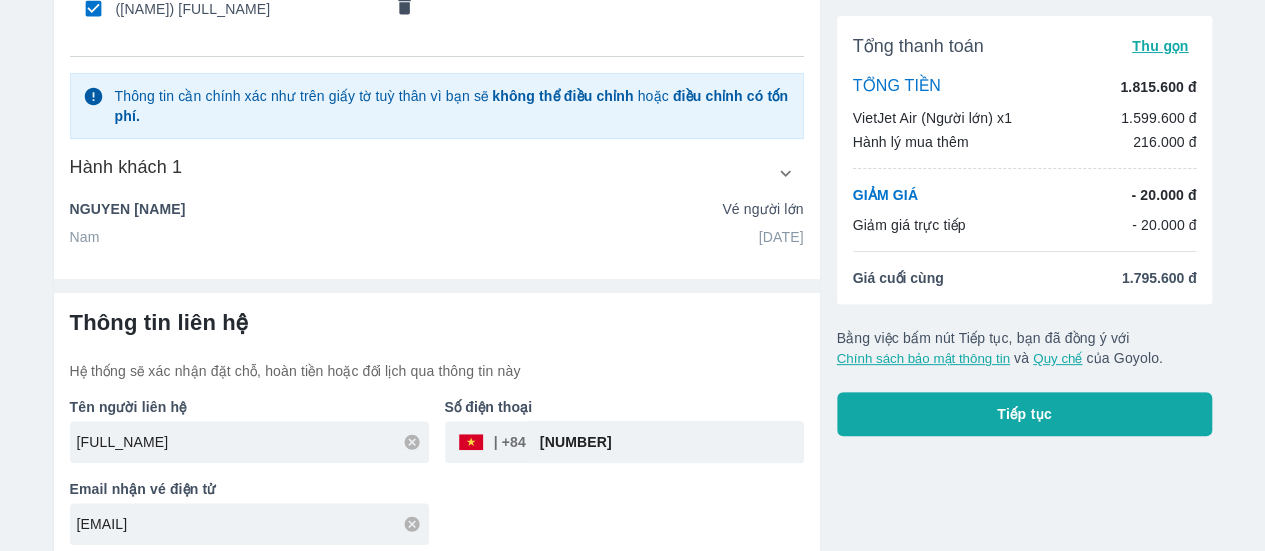 scroll, scrollTop: 190, scrollLeft: 0, axis: vertical 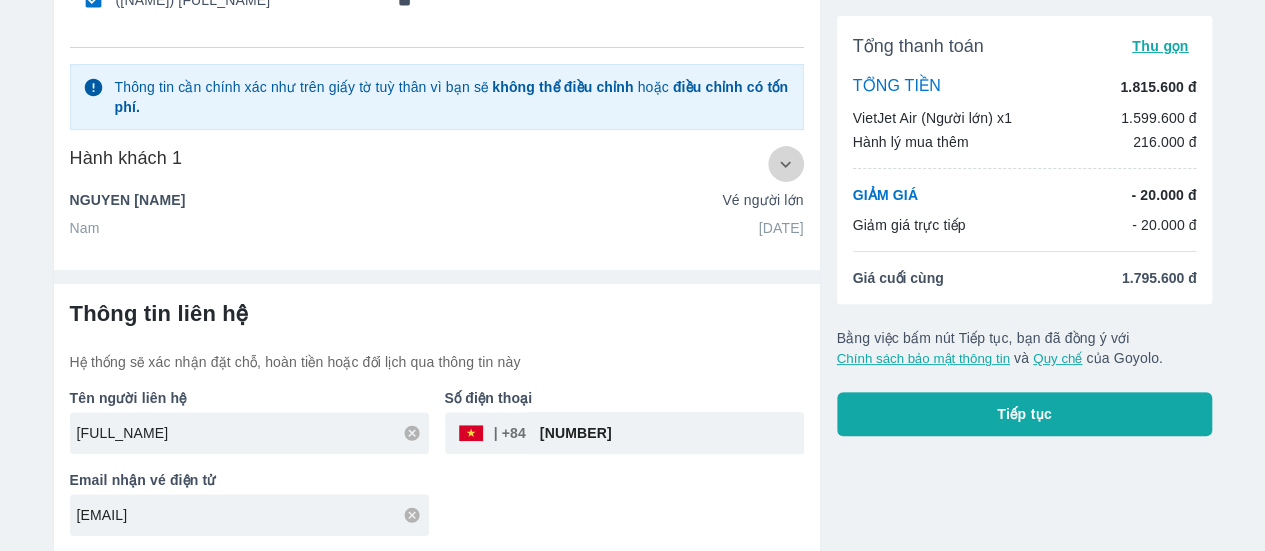 click at bounding box center (786, 164) 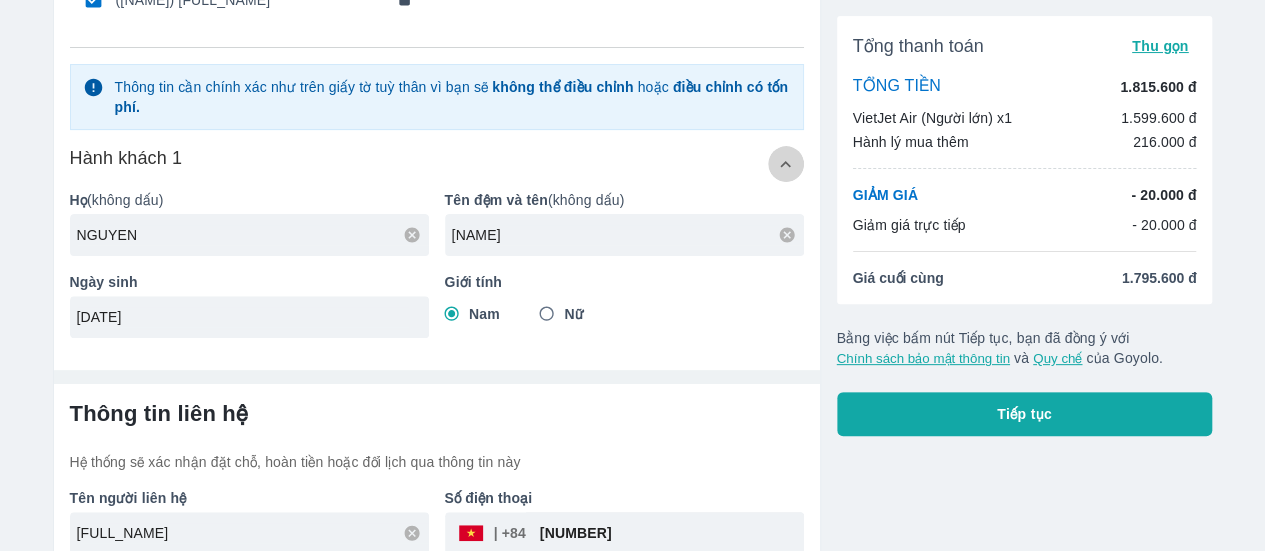 click at bounding box center (786, 164) 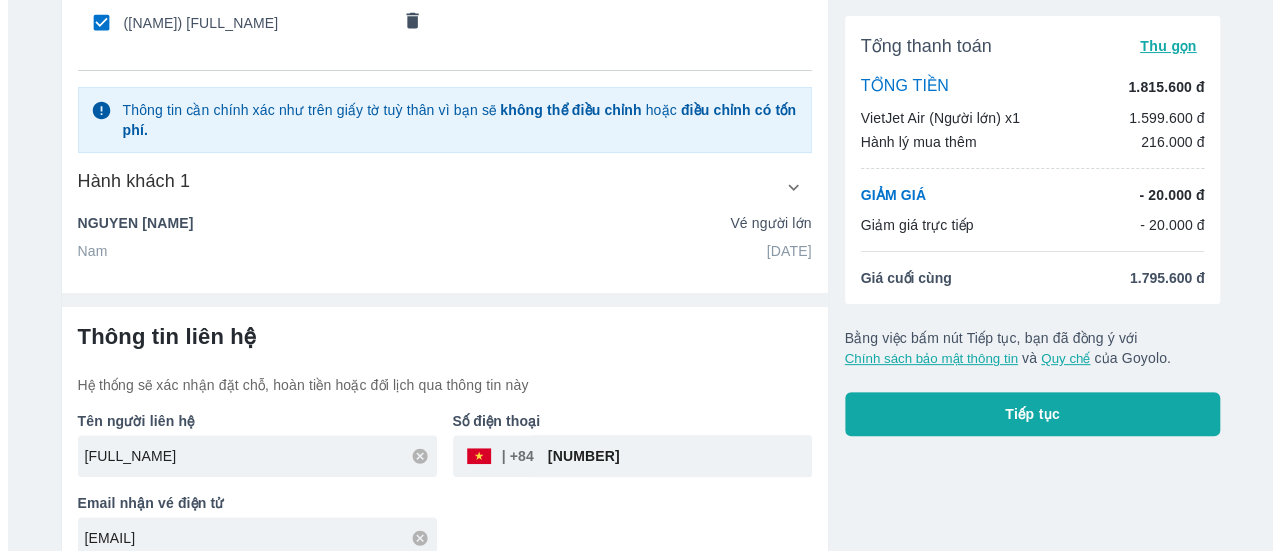 scroll, scrollTop: 190, scrollLeft: 0, axis: vertical 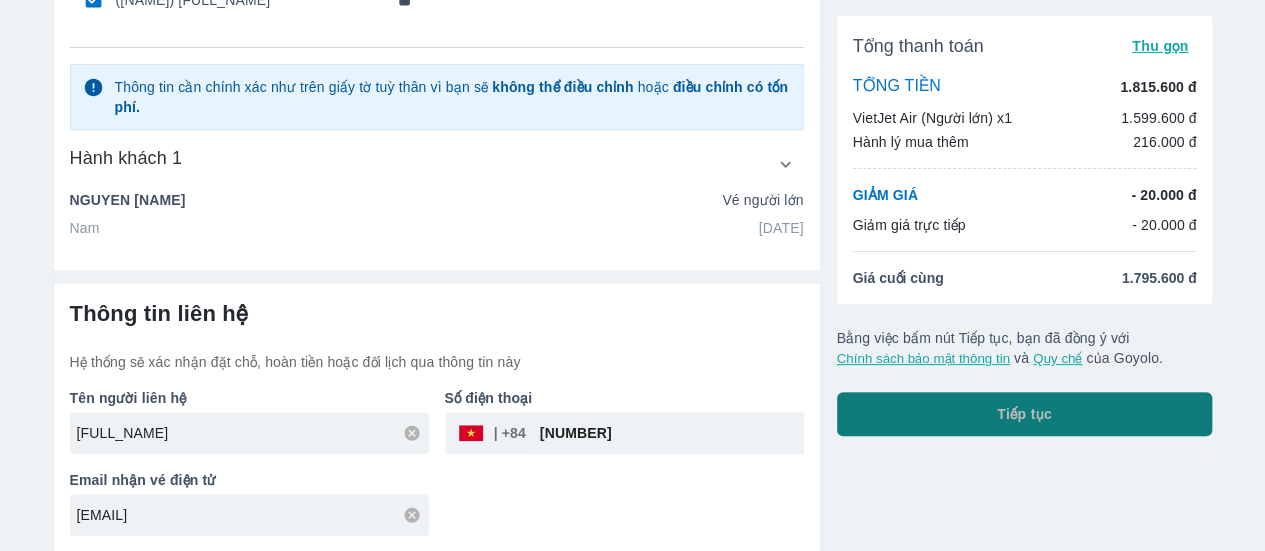 click on "Tiếp tục" at bounding box center [1025, 414] 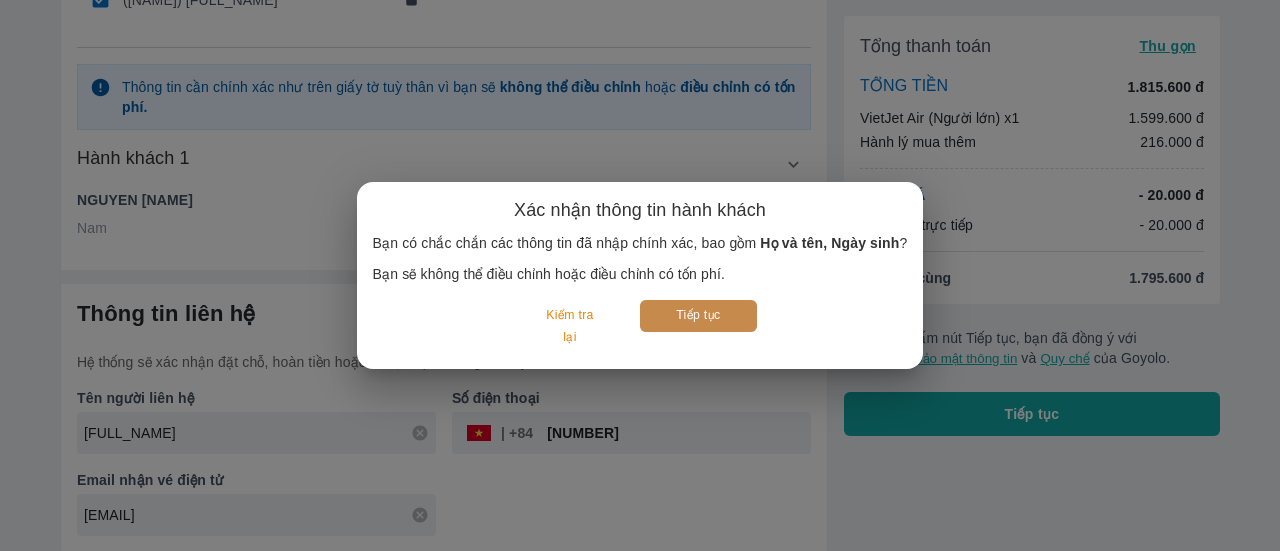 click on "Tiếp tục" at bounding box center [698, 315] 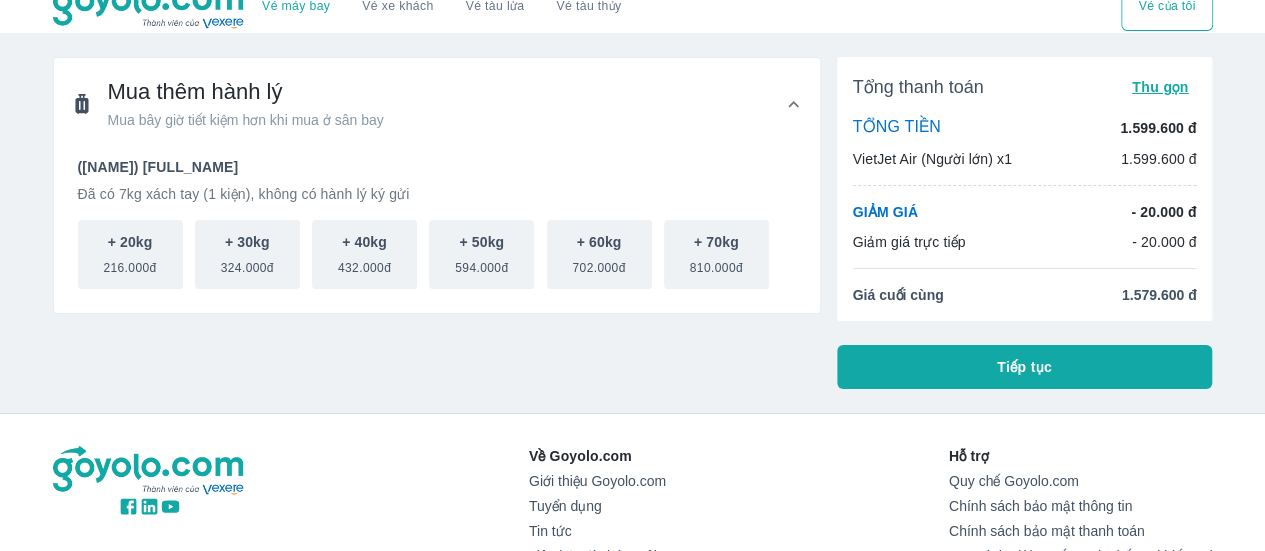 scroll, scrollTop: 0, scrollLeft: 0, axis: both 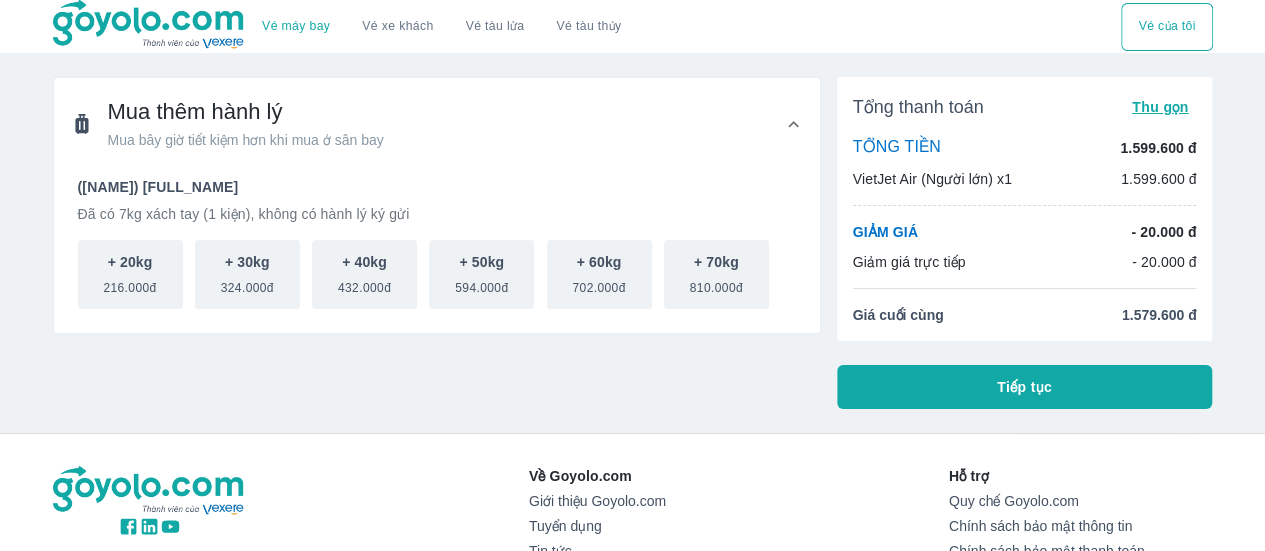 click on "Tổng thanh toán Thu gọn TỔNG TIỀN 1.599.600 đ VietJet Air (Người lớn) x1 1.599.600 đ GIẢM GIÁ -   20.000 đ Giảm giá trực tiếp -   20.000 đ Giá cuối cùng 1.579.600 đ Tiếp tục" at bounding box center [1025, 243] 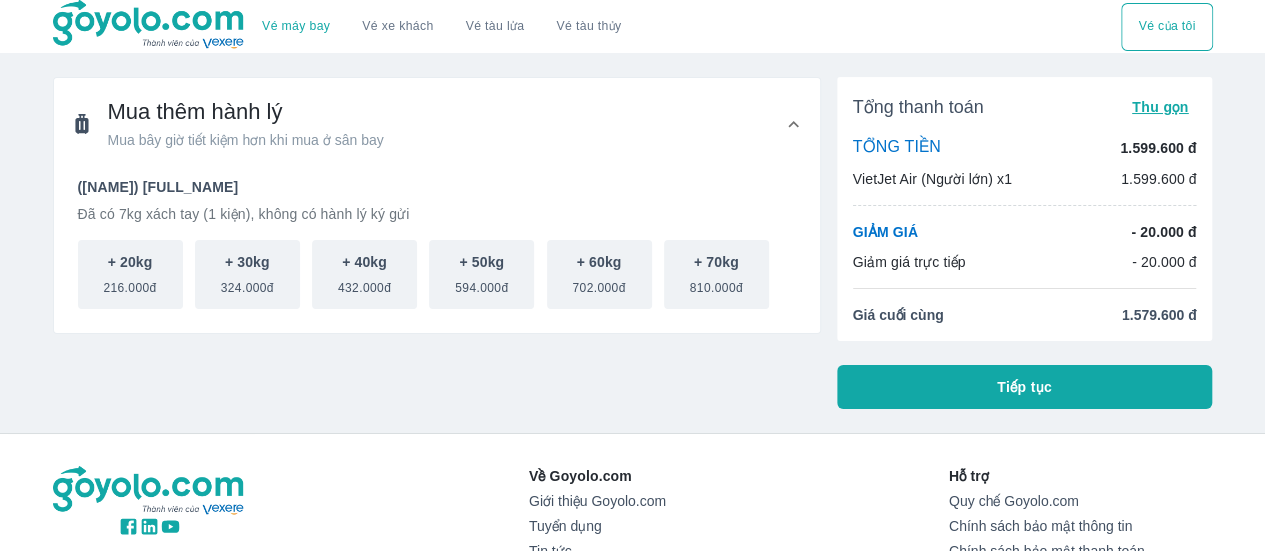 drag, startPoint x: 1040, startPoint y: 383, endPoint x: 394, endPoint y: 399, distance: 646.1981 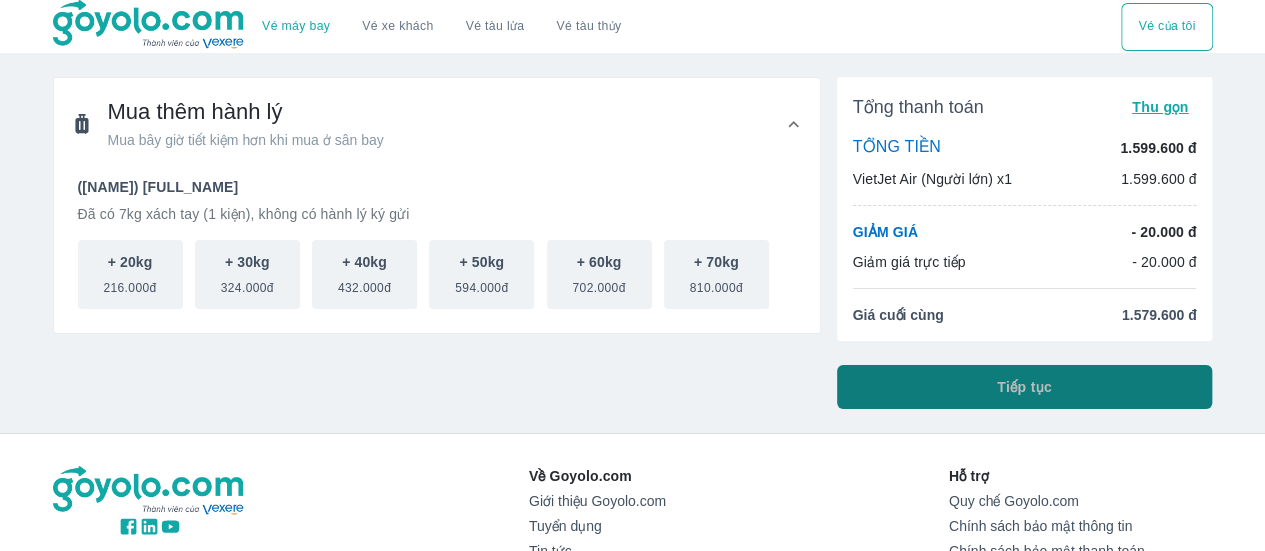 click on "Tiếp tục" at bounding box center [1025, 387] 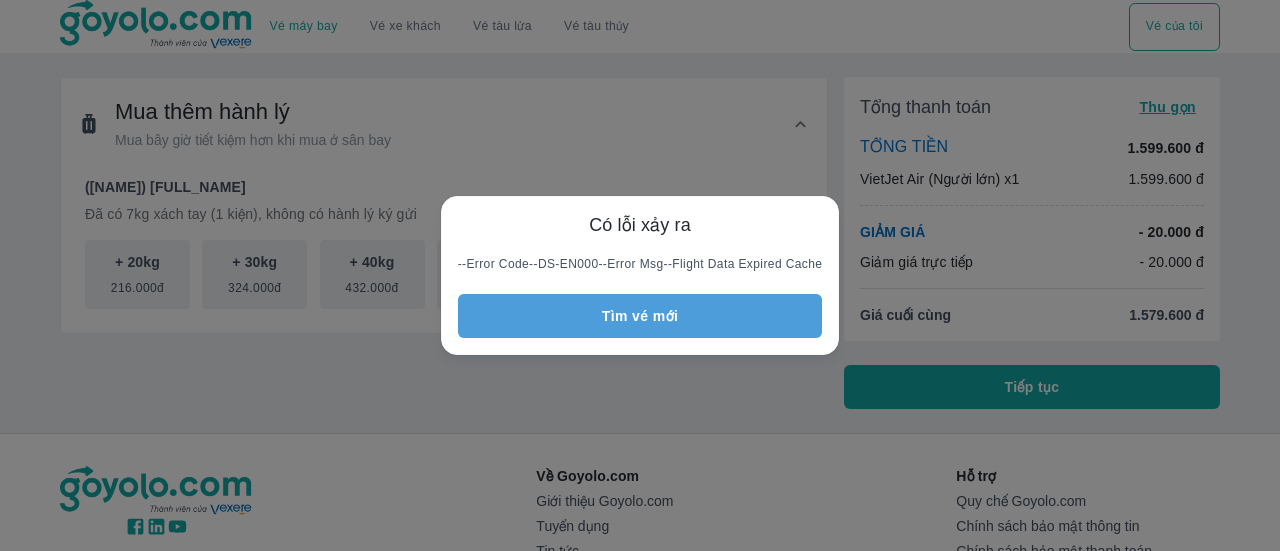 click on "Tìm vé mới" at bounding box center [640, 316] 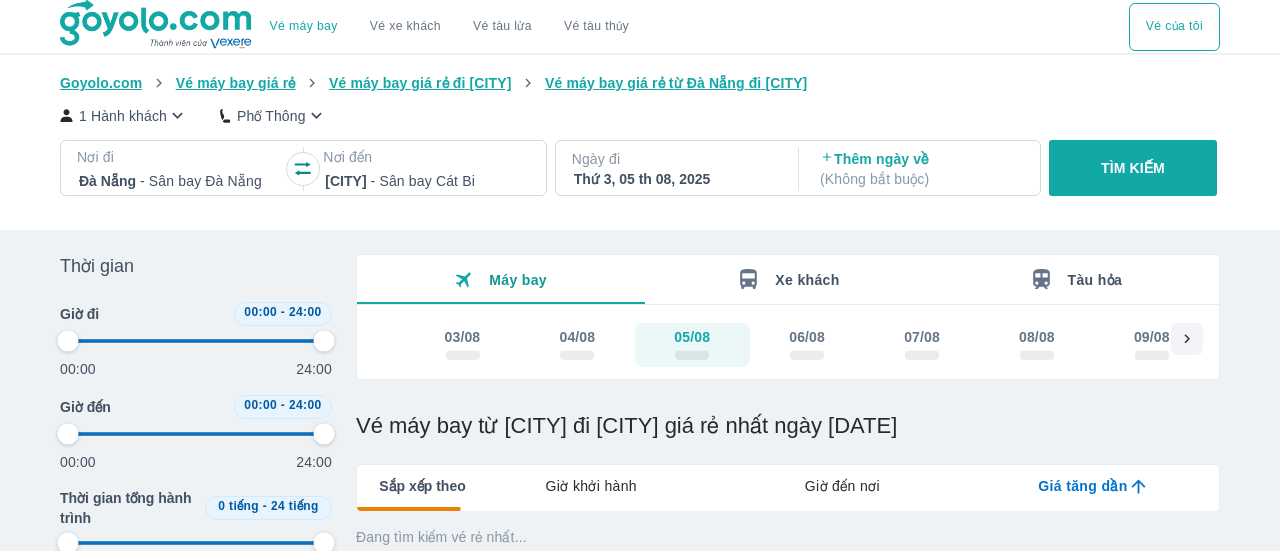 type on "97.9166666666667" 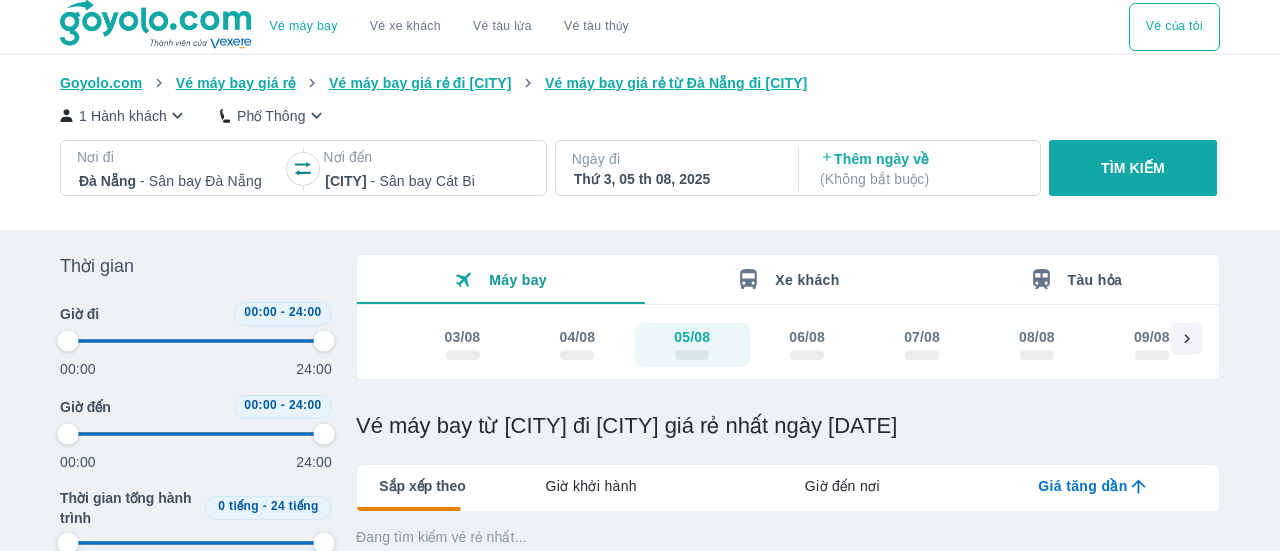 type on "97.9166666666667" 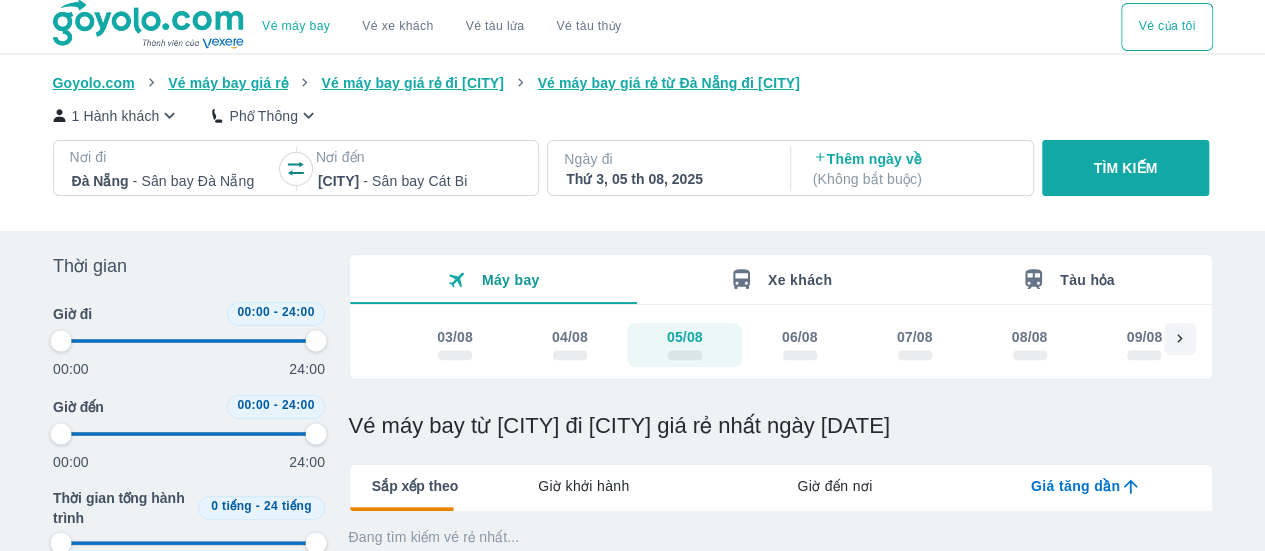 type on "97.9166666666667" 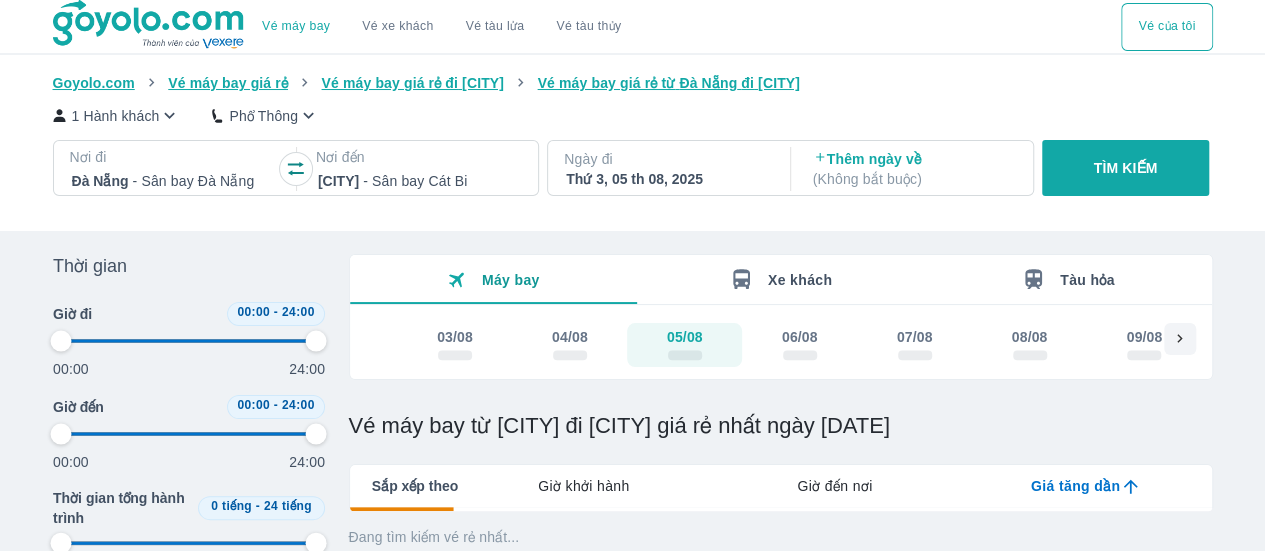 type on "97.9166666666667" 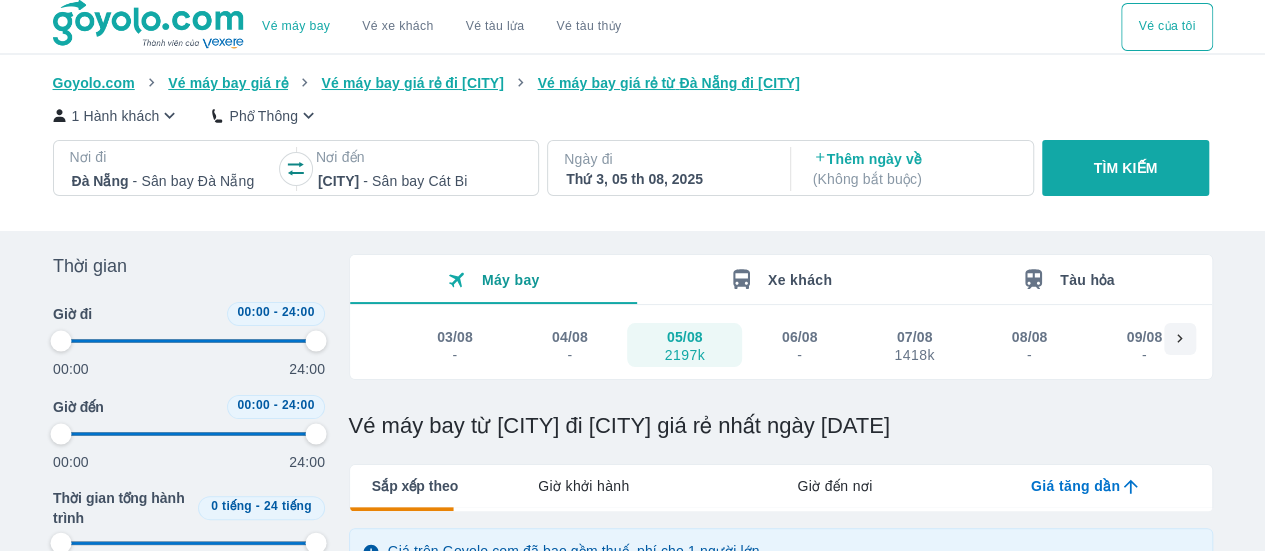 type on "97.9166666666667" 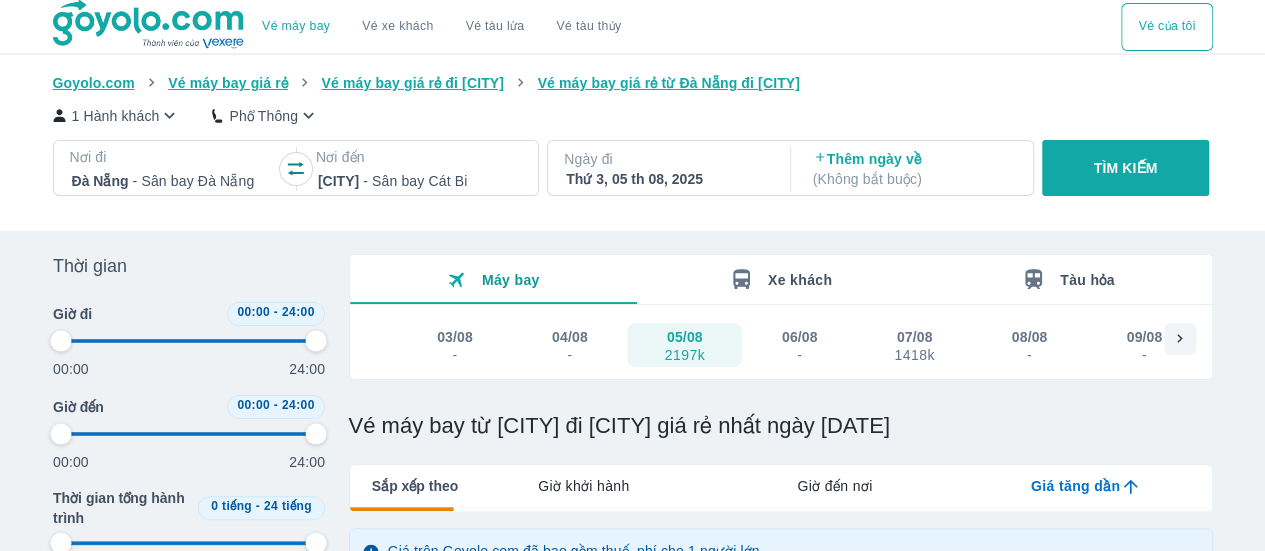 type on "97.9166666666667" 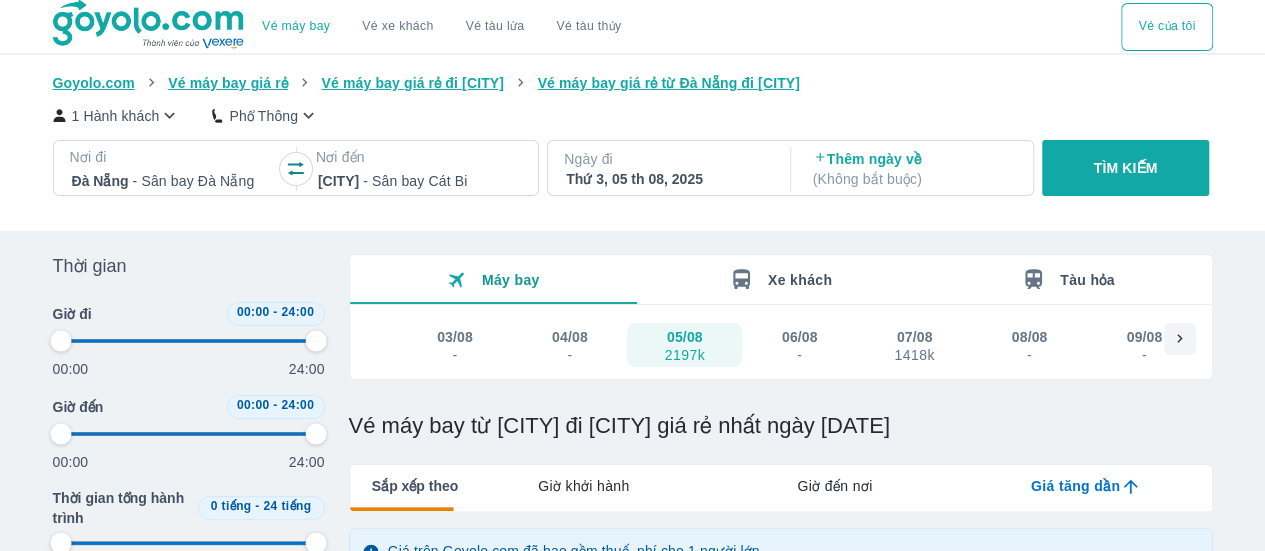 type on "97.9166666666667" 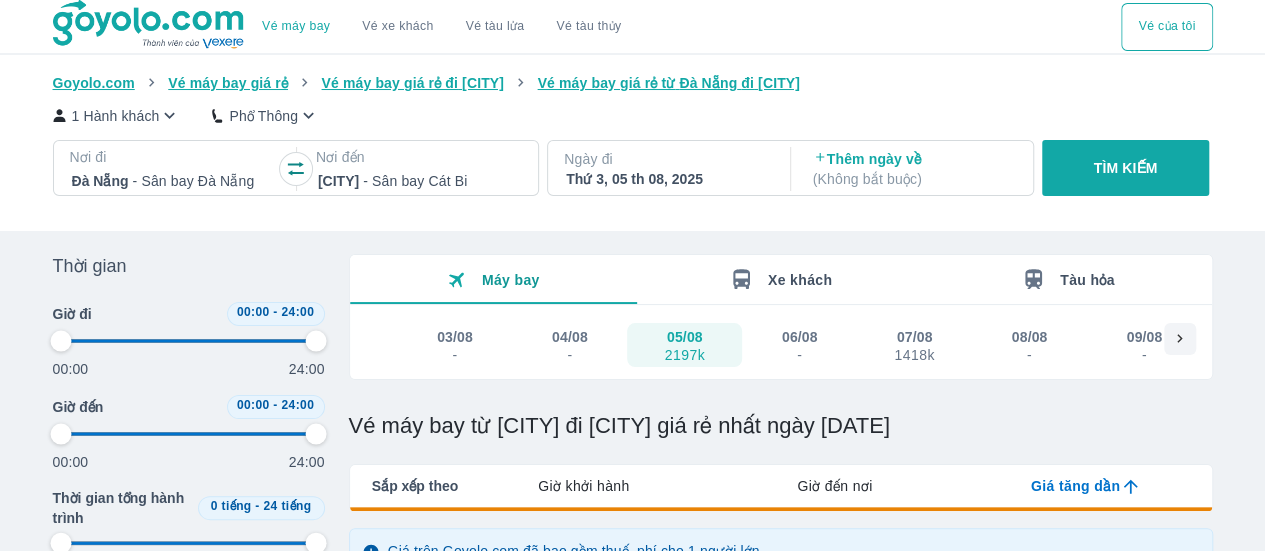 type on "97.9166666666667" 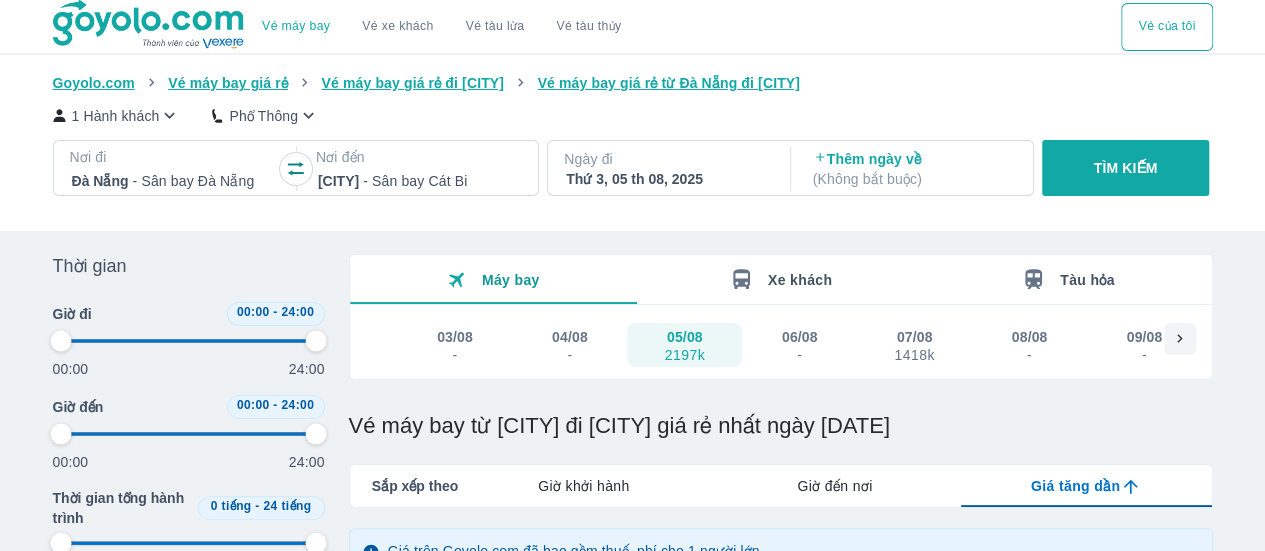 type on "97.9166666666667" 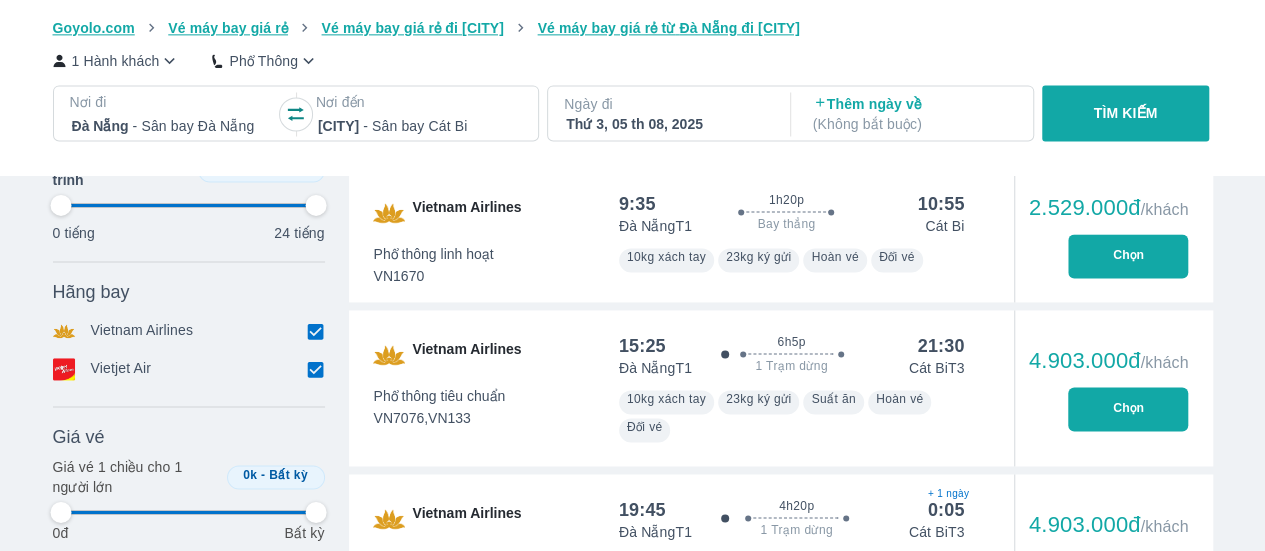 scroll, scrollTop: 1341, scrollLeft: 0, axis: vertical 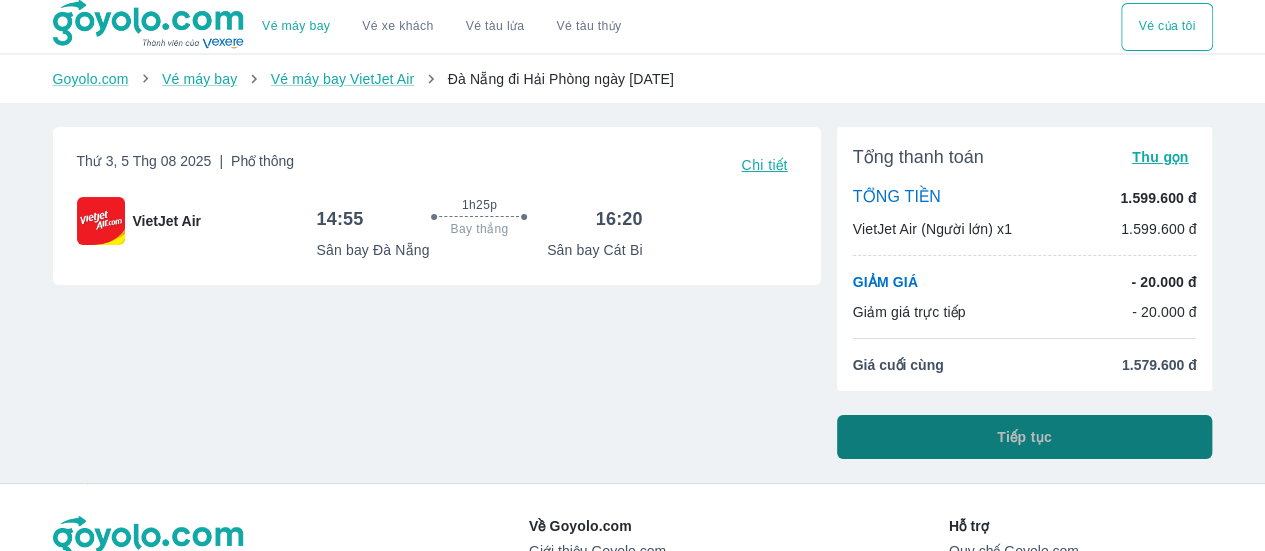 click on "Tiếp tục" at bounding box center (1025, 437) 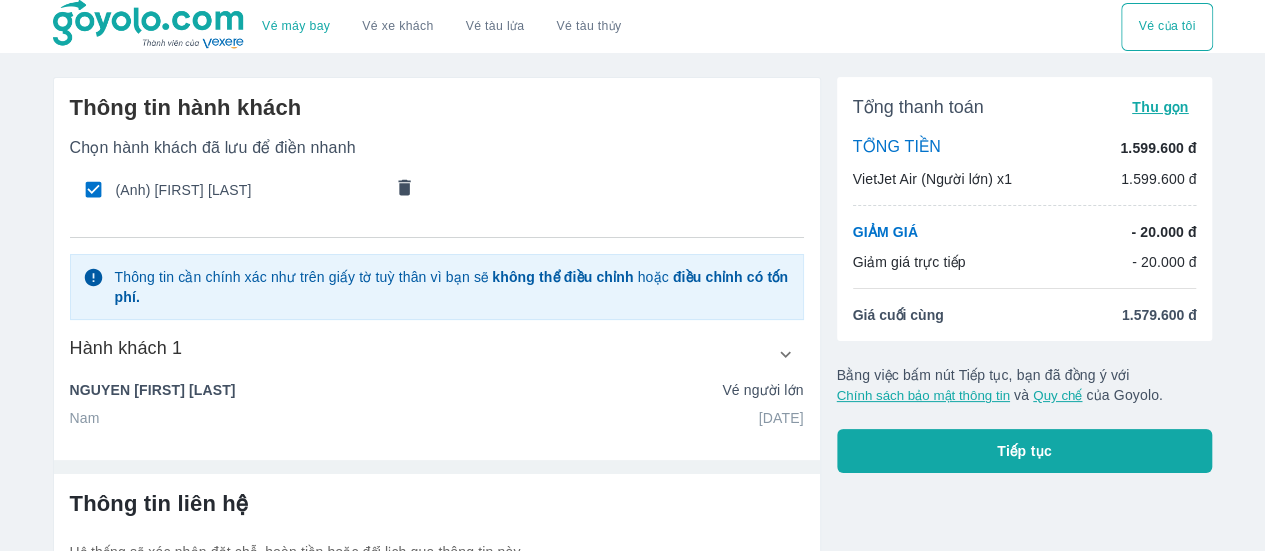 scroll, scrollTop: 190, scrollLeft: 0, axis: vertical 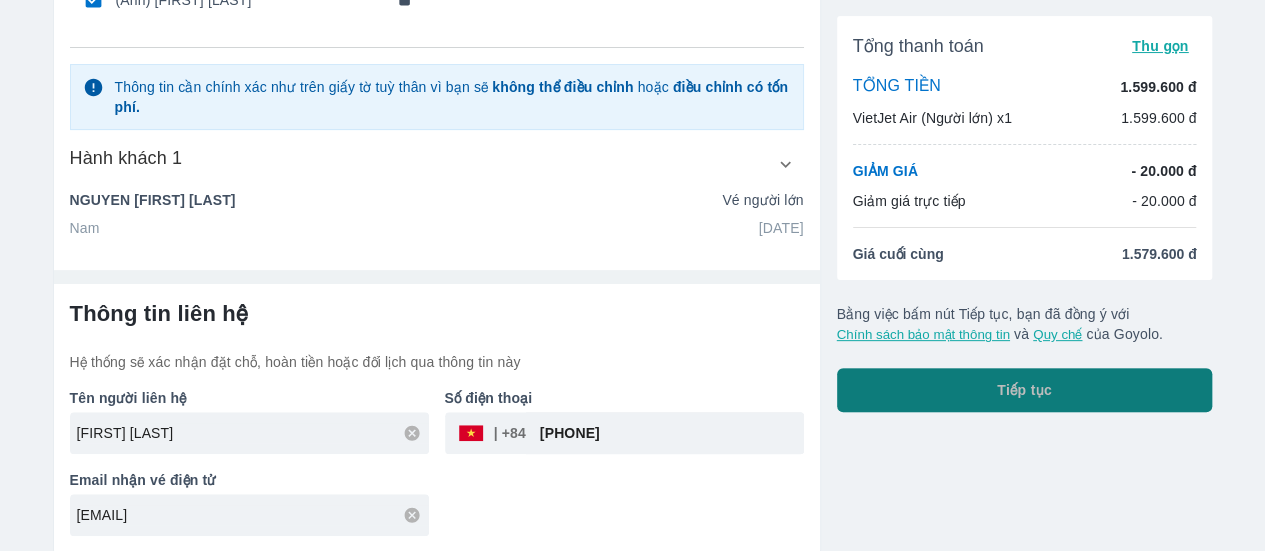click on "Tiếp tục" at bounding box center [1025, 390] 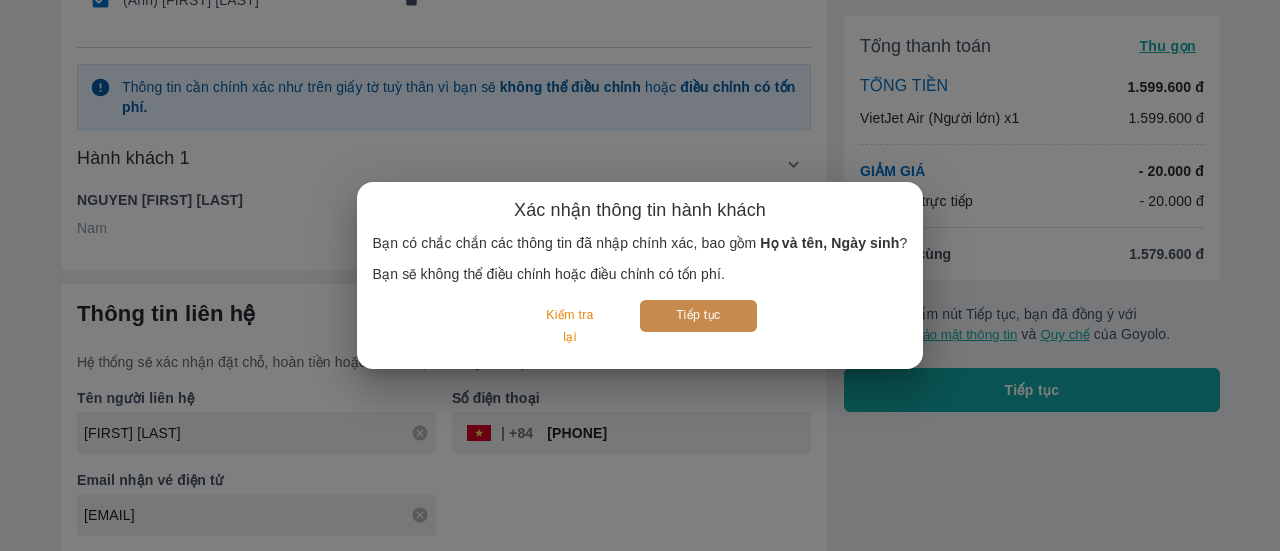 click on "Tiếp tục" at bounding box center (698, 315) 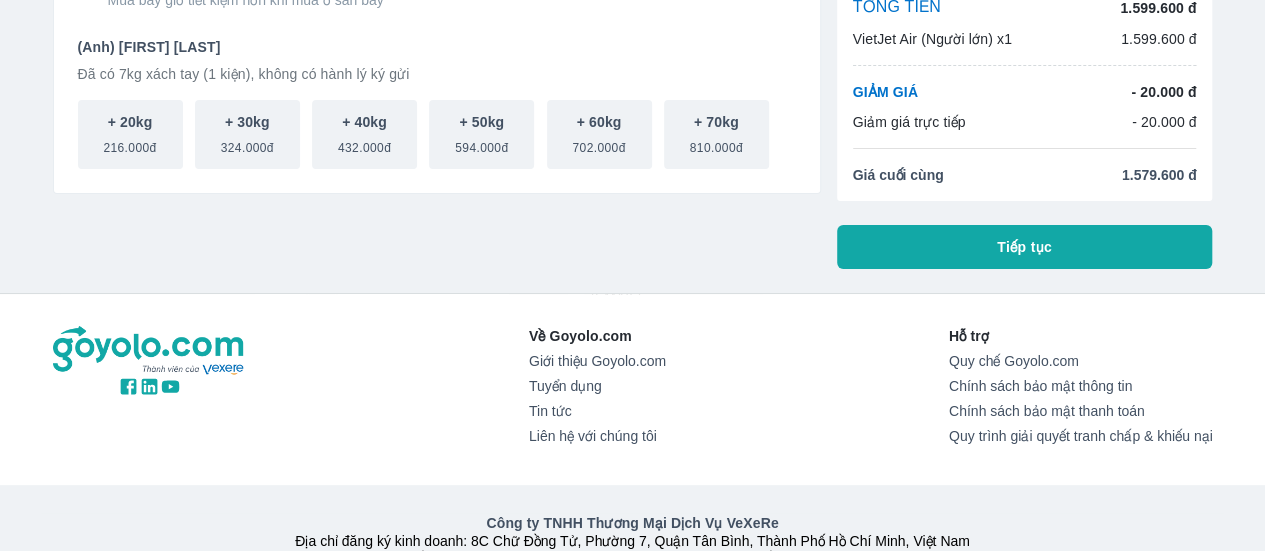 scroll, scrollTop: 0, scrollLeft: 0, axis: both 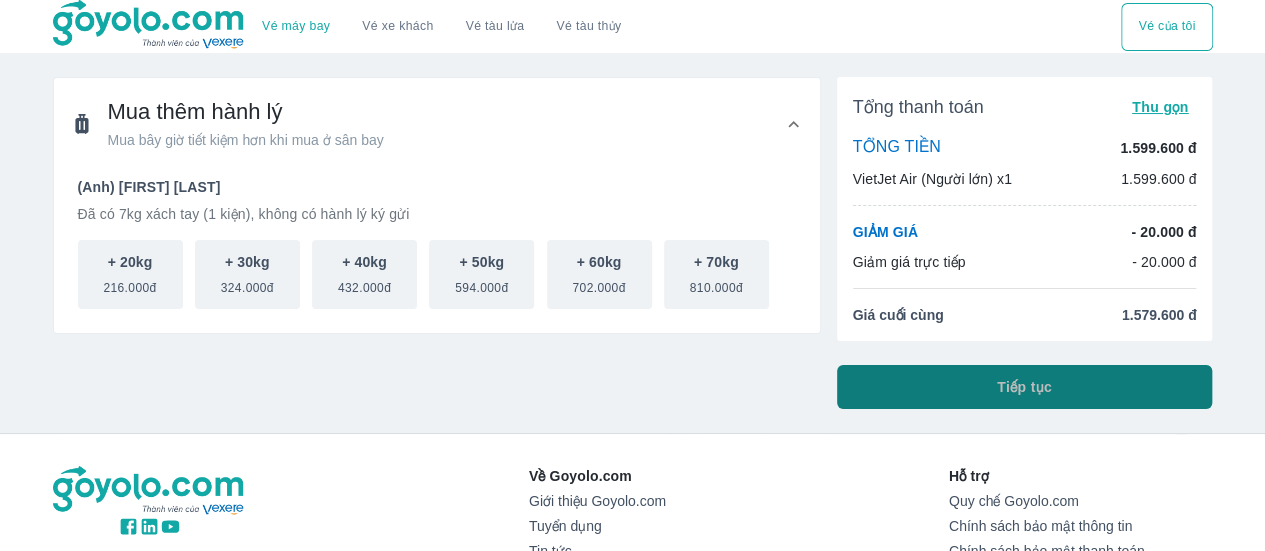 click on "Tiếp tục" at bounding box center (1025, 387) 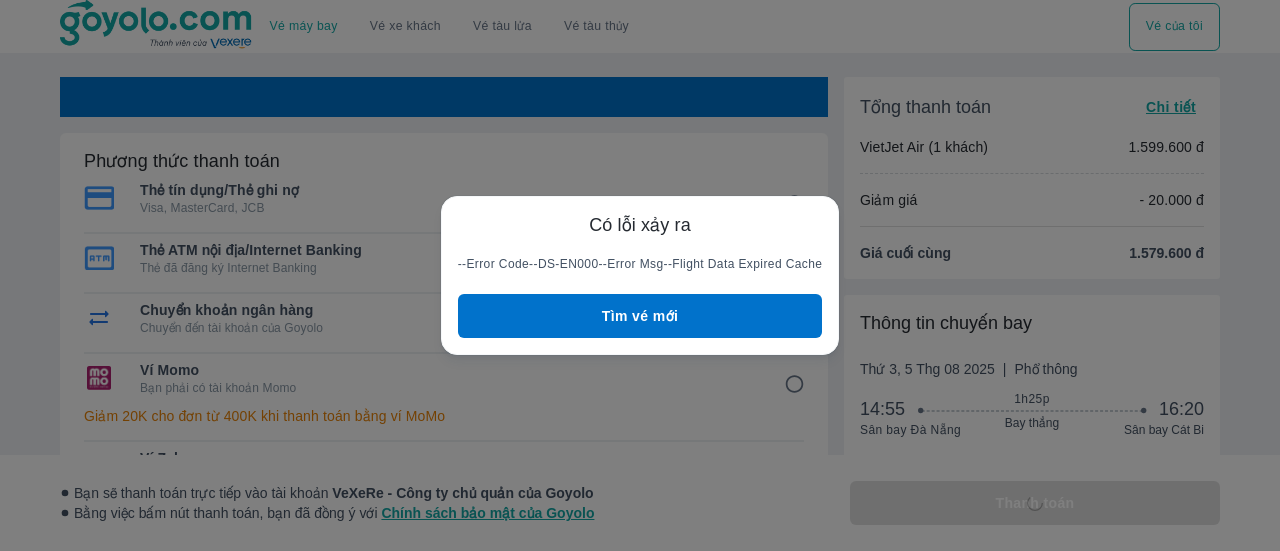 click on "Tìm vé mới" at bounding box center [640, 316] 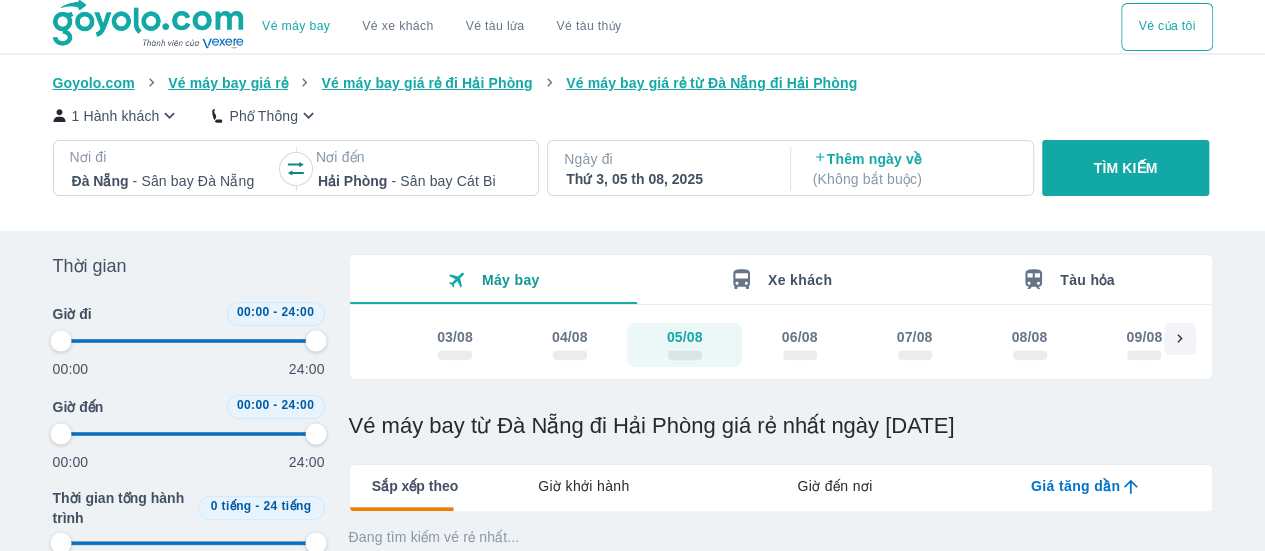 type on "97.9166666666667" 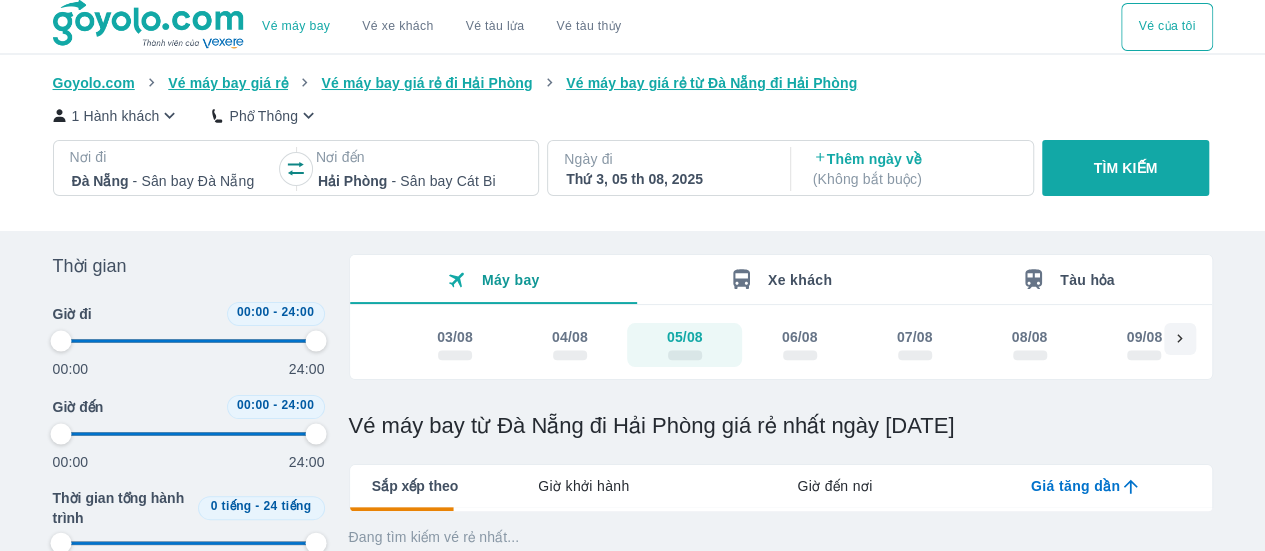 type on "97.9166666666667" 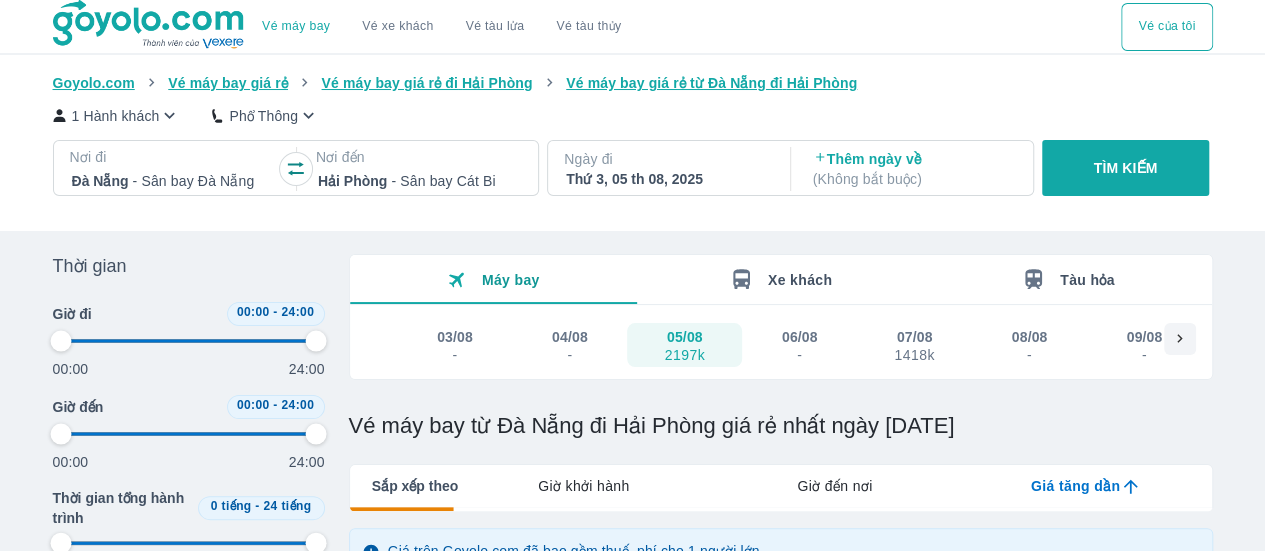 type on "97.9166666666667" 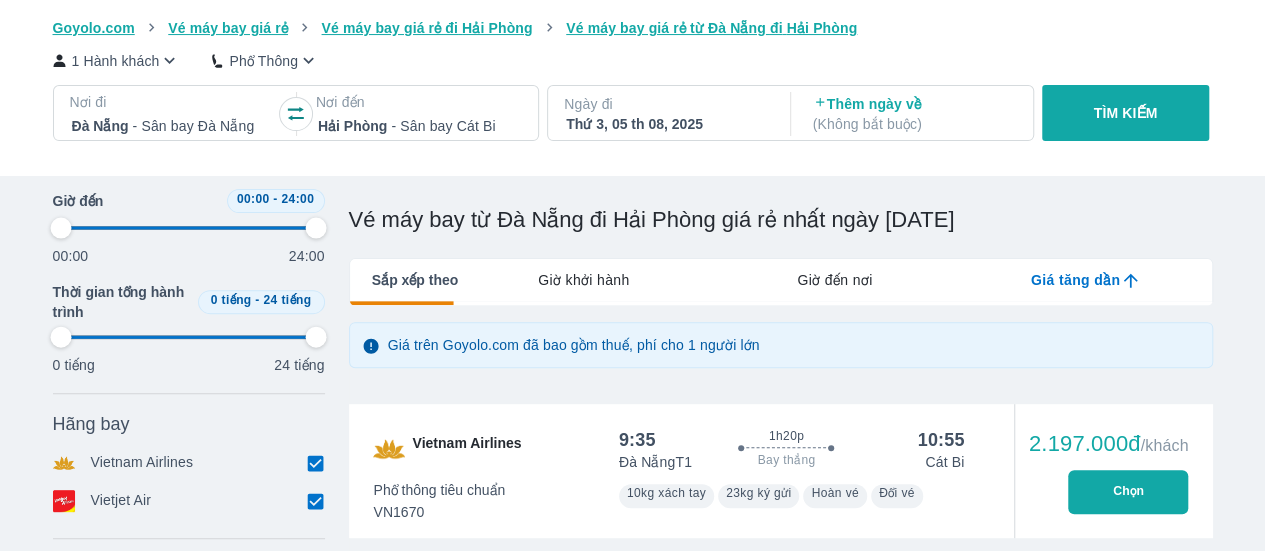type on "97.9166666666667" 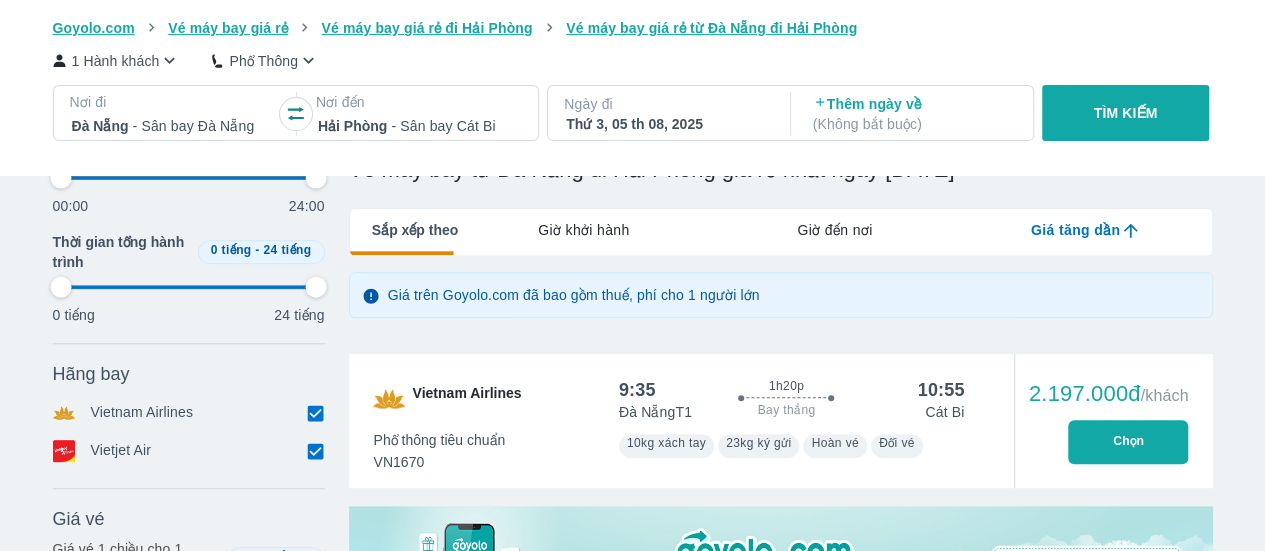 type on "97.9166666666667" 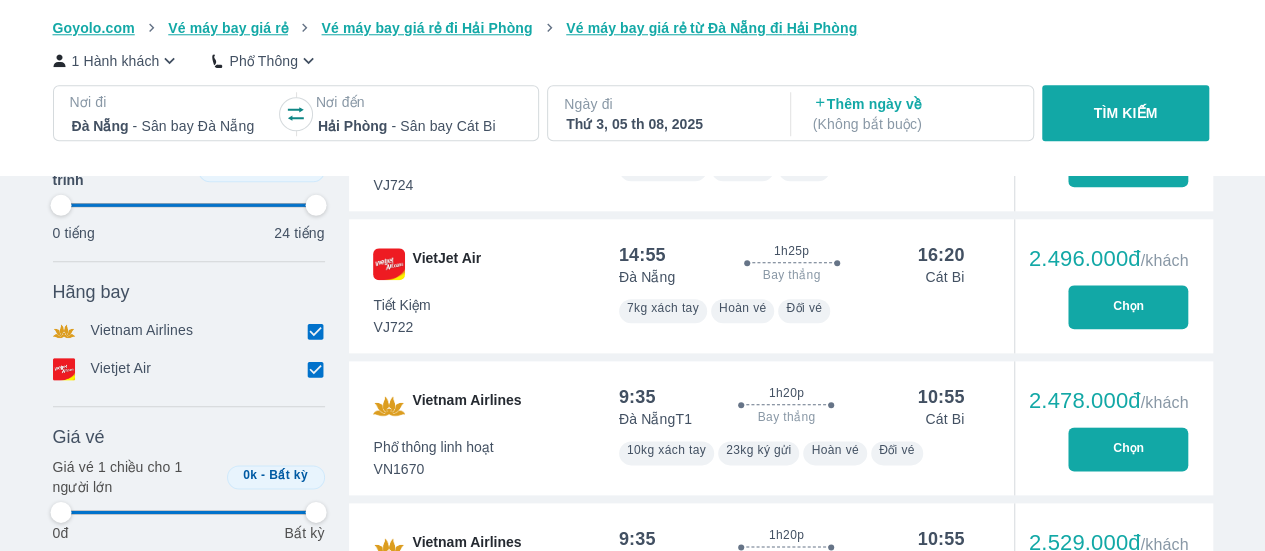 type on "97.9166666666667" 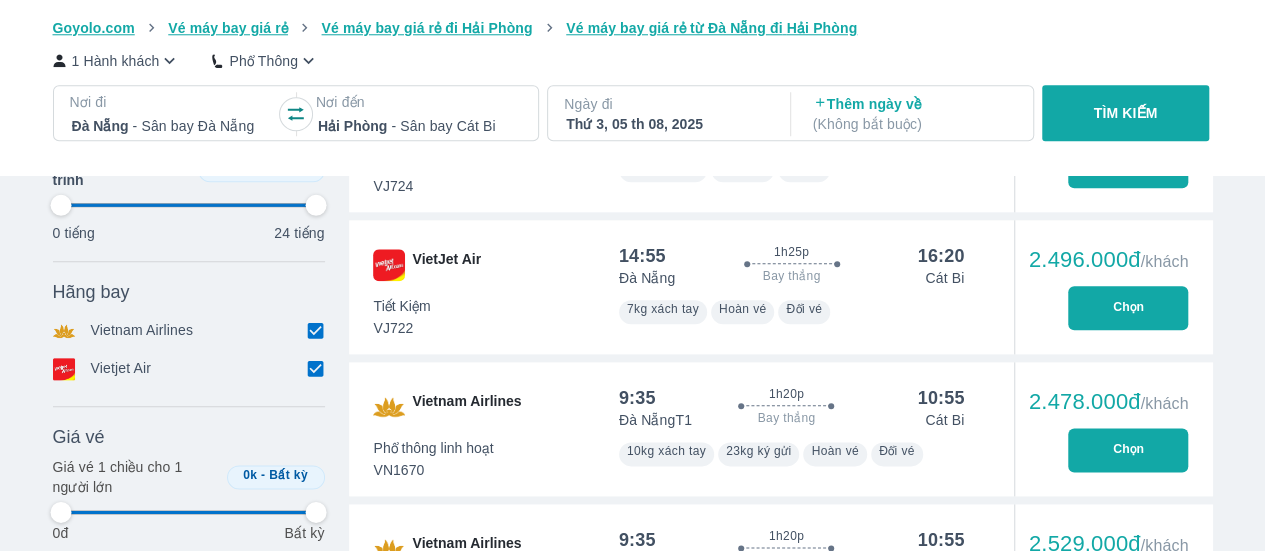 type on "97.9166666666667" 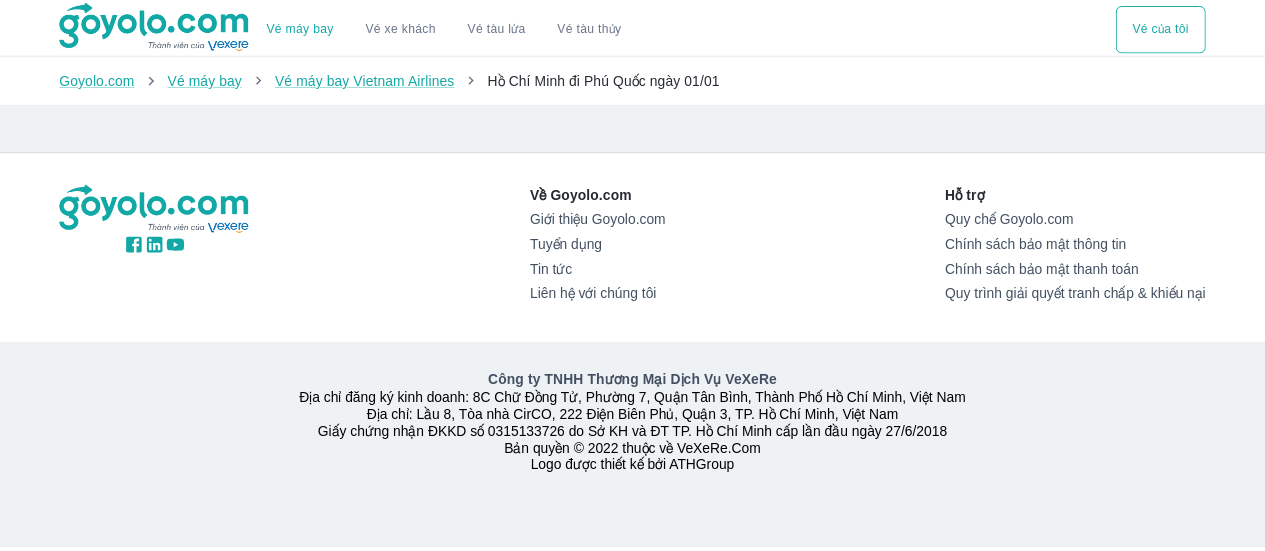 scroll, scrollTop: 0, scrollLeft: 0, axis: both 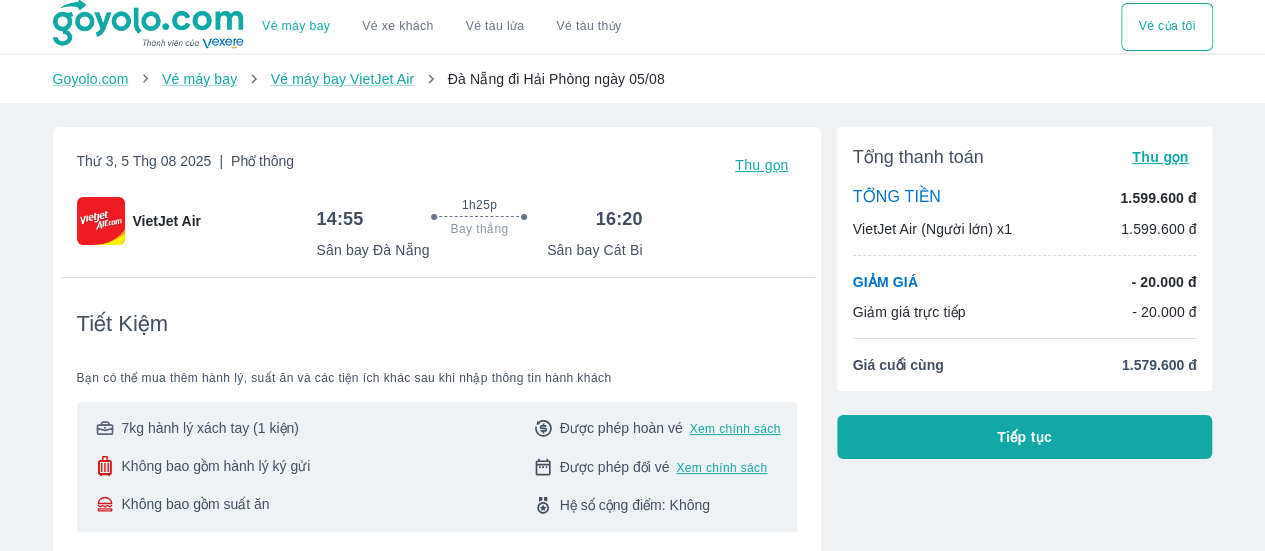 click on "Tổng thanh toán Thu gọn TỔNG TIỀN 1.599.600 đ VietJet Air (Người lớn) x1 1.599.600 đ GIẢM GIÁ -   20.000 đ Giảm giá trực tiếp -   20.000 đ Giá cuối cùng 1.579.600 đ Tiếp tục" at bounding box center (1025, 293) 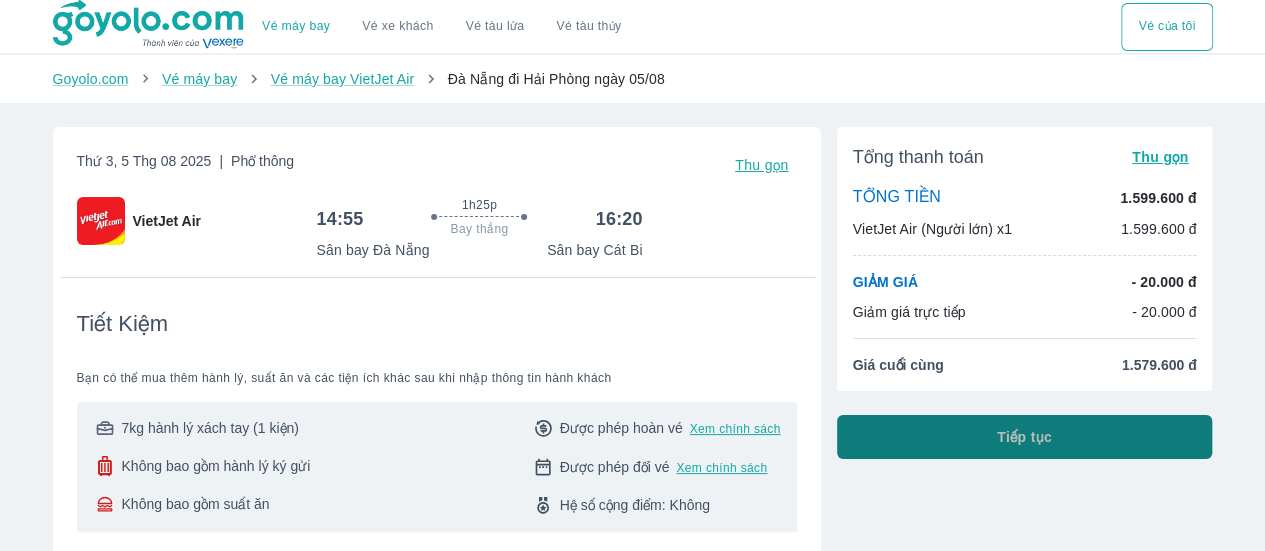 click on "Tiếp tục" at bounding box center [1025, 437] 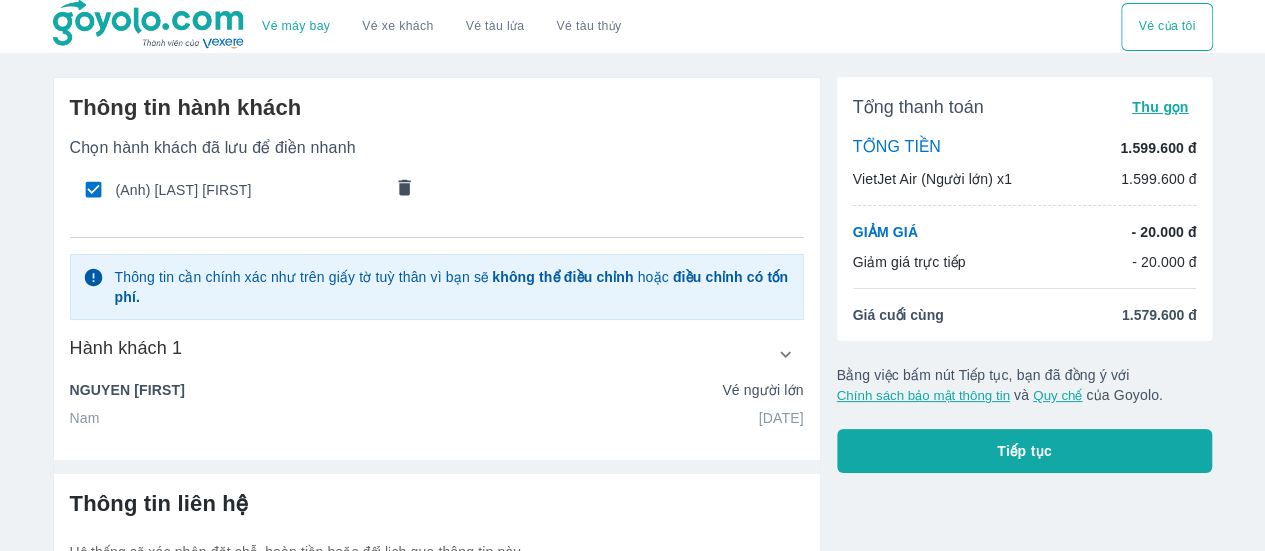 click on "Tiếp tục" at bounding box center (1025, 451) 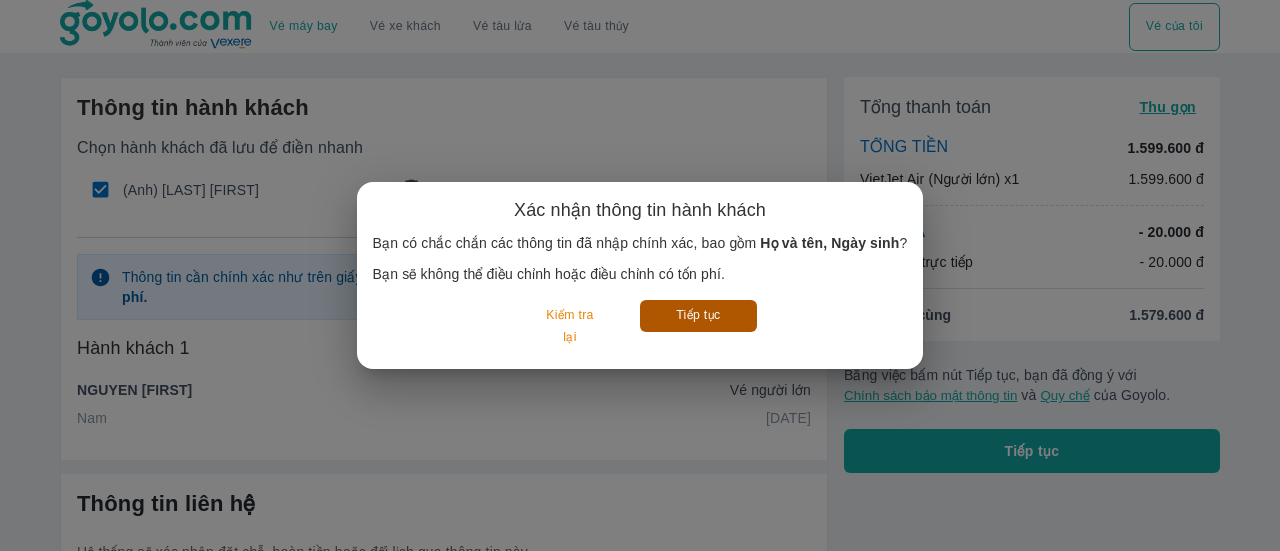 click on "Tiếp tục" at bounding box center [698, 315] 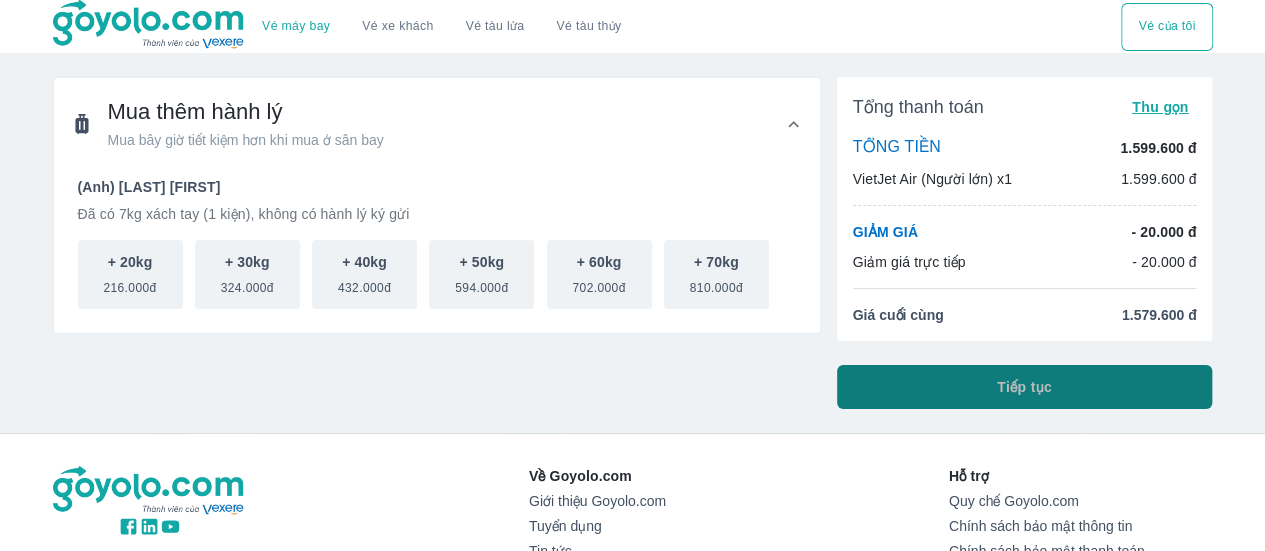 click on "Tiếp tục" at bounding box center (1025, 387) 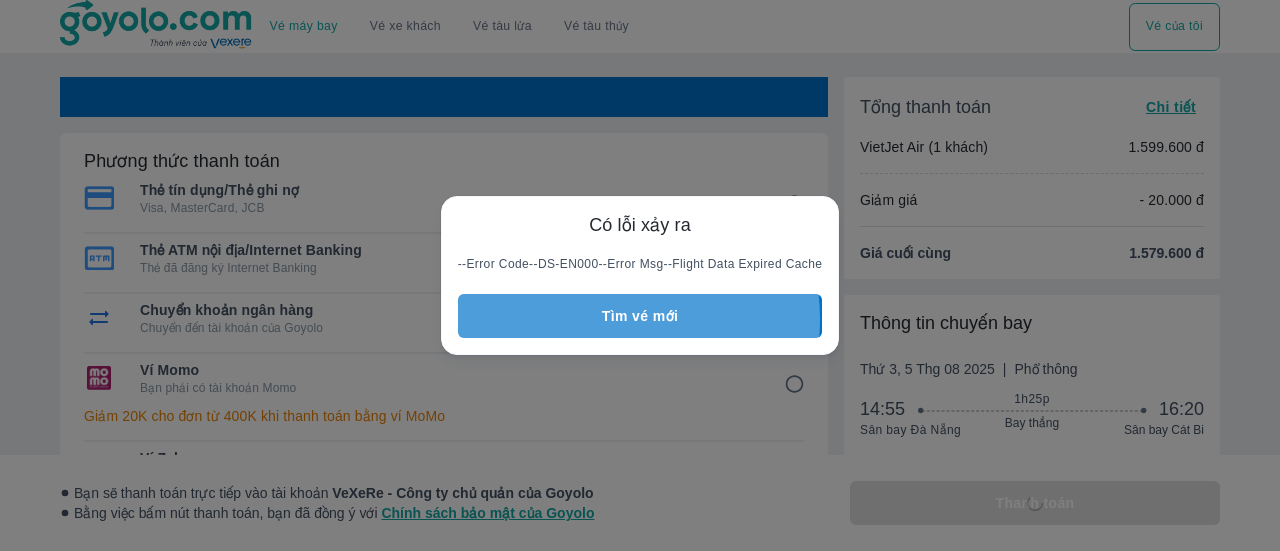 click on "Tìm vé mới" at bounding box center [640, 316] 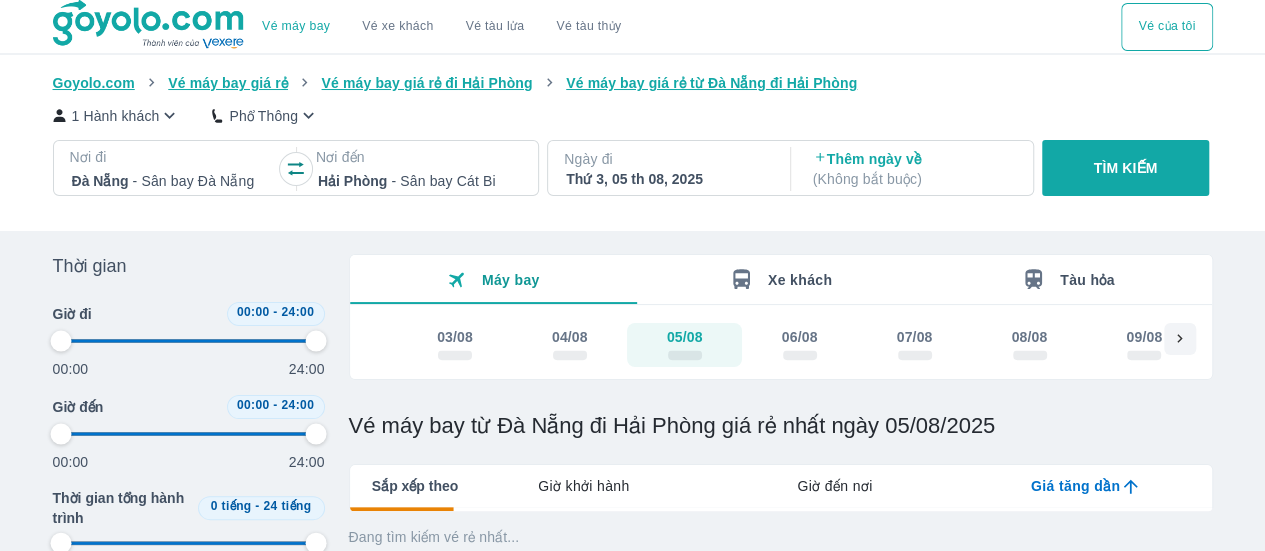 type on "97.9166666666667" 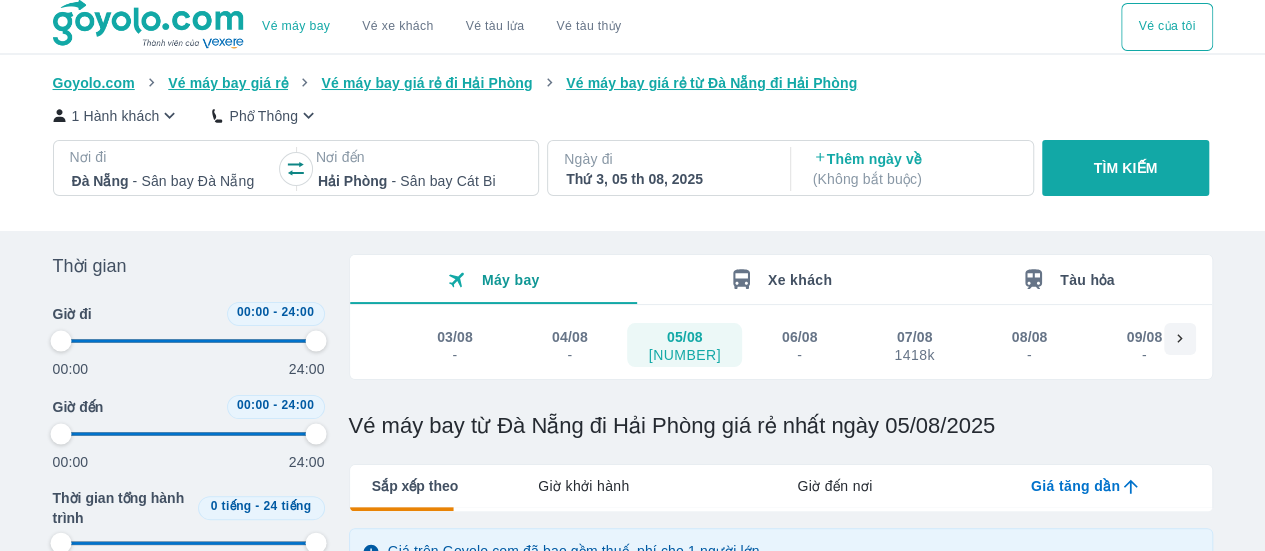 type on "97.9166666666667" 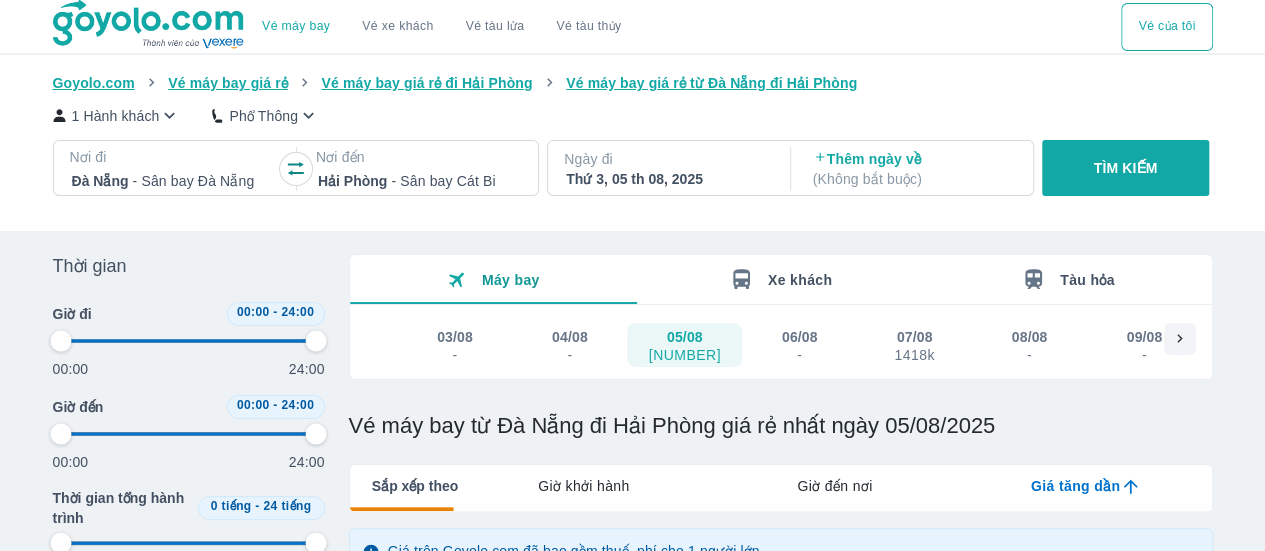 type on "97.9166666666667" 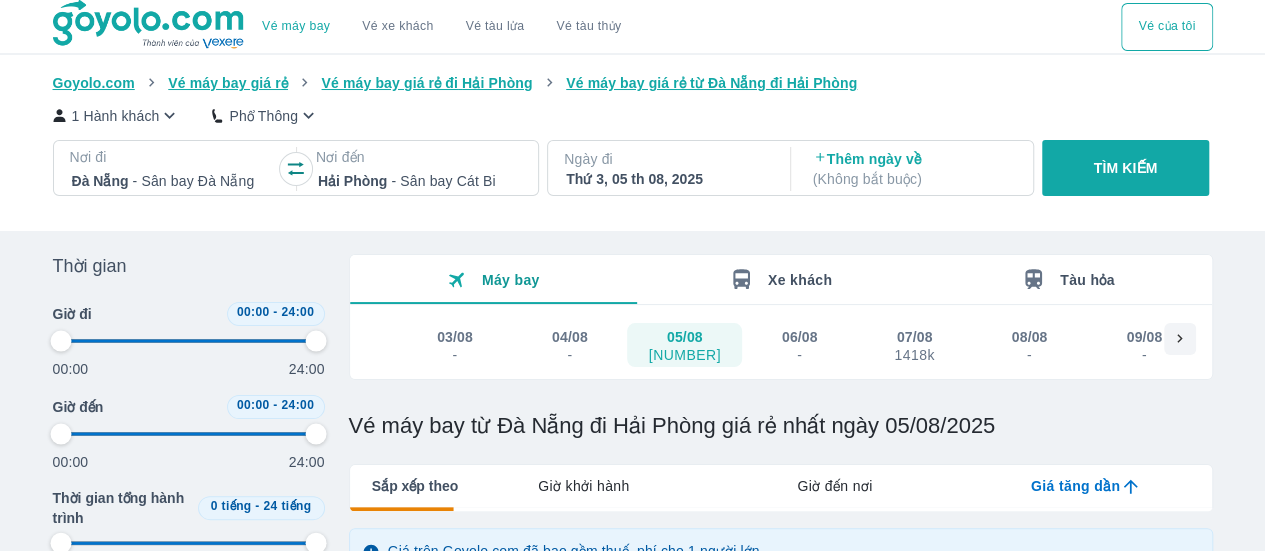 type on "97.9166666666667" 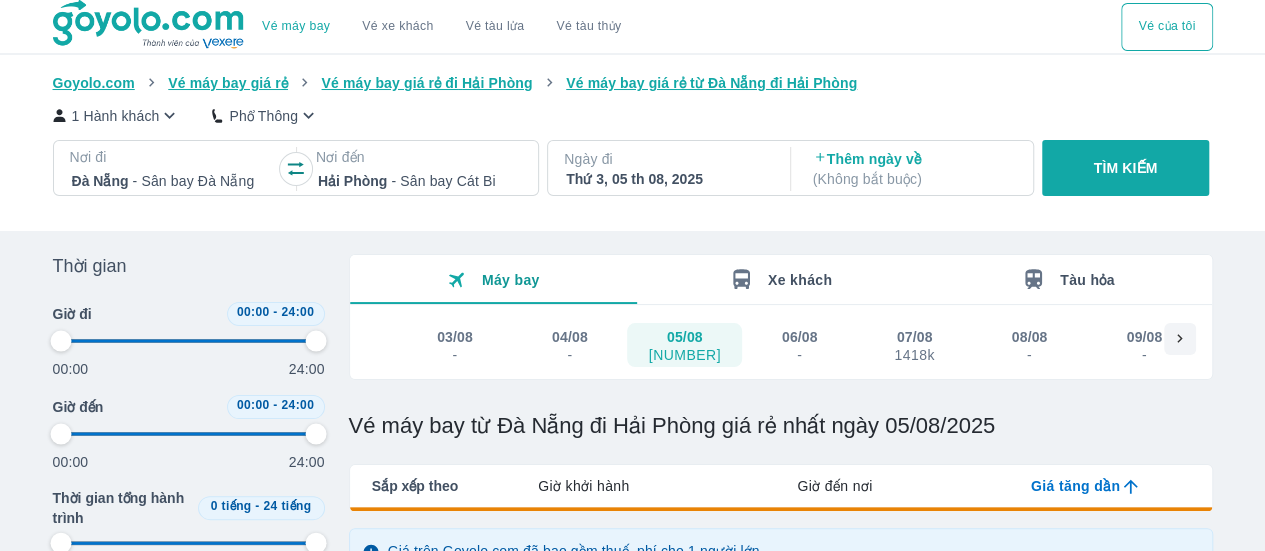 type on "97.9166666666667" 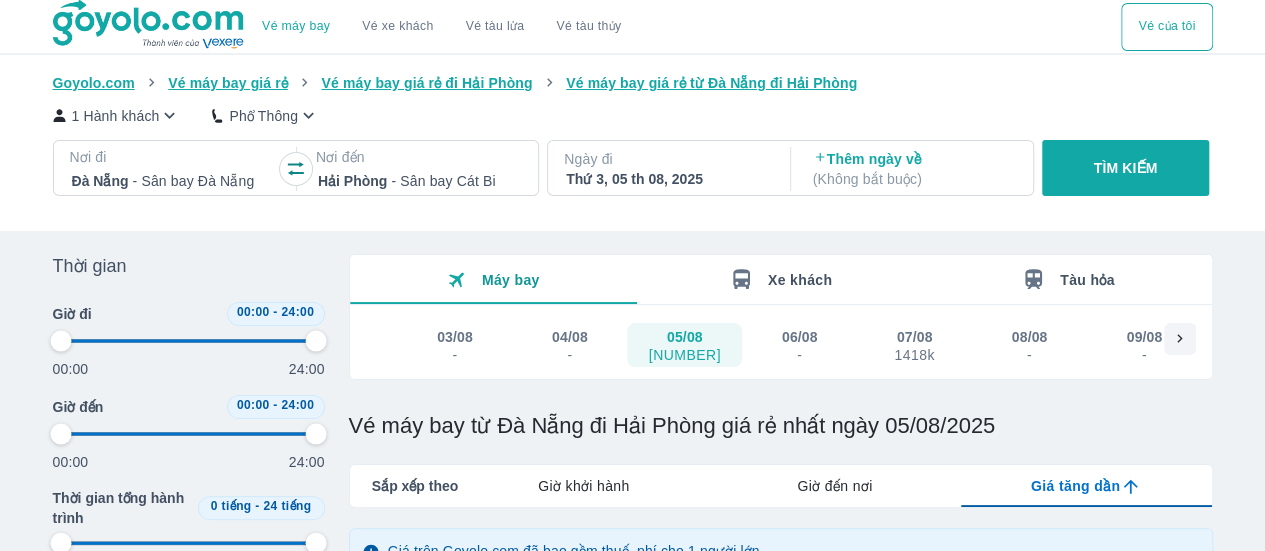 type on "97.9166666666667" 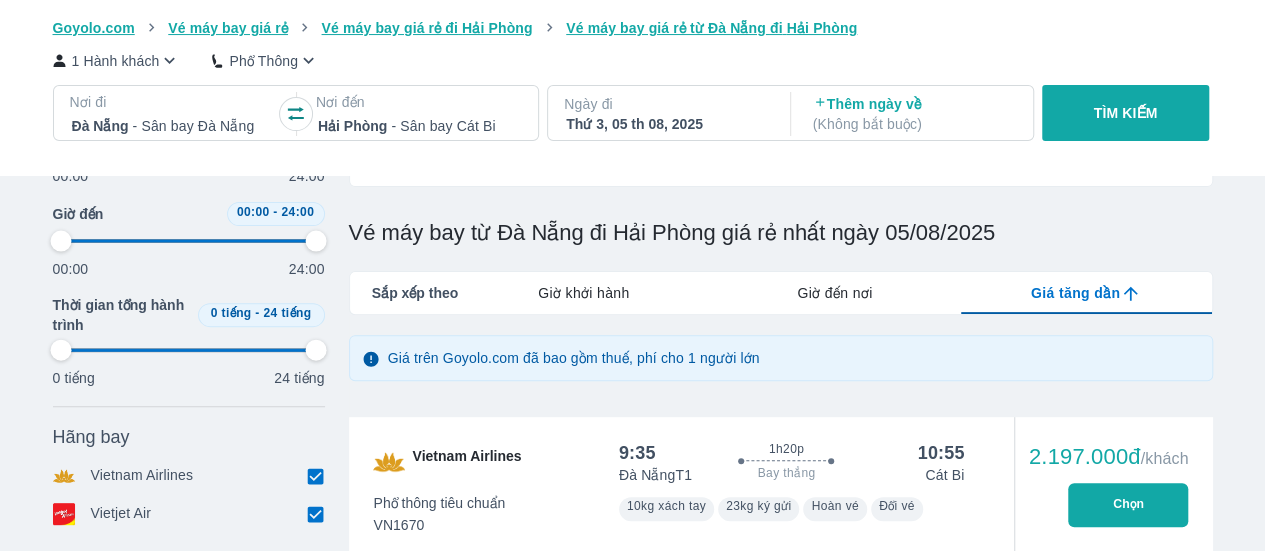 scroll, scrollTop: 188, scrollLeft: 0, axis: vertical 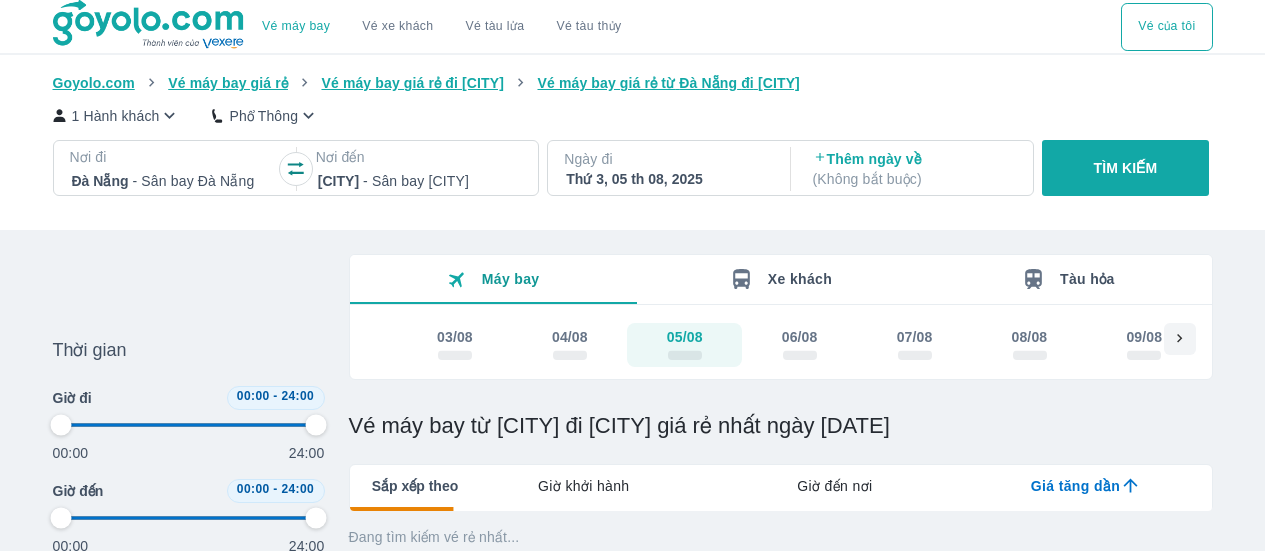 type on "97.9166666666667" 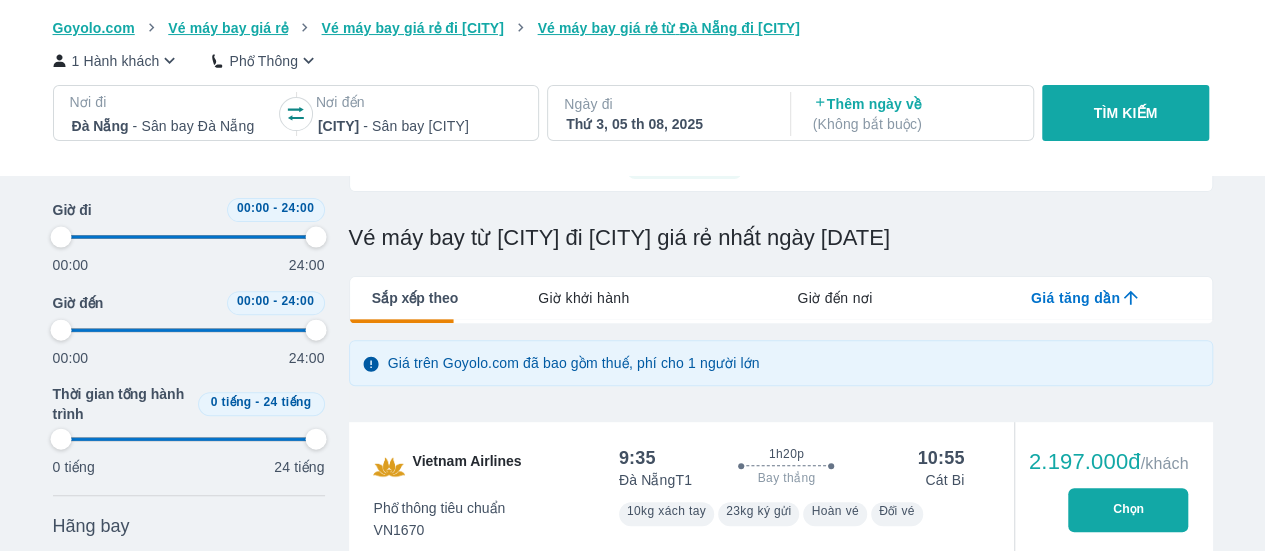 scroll, scrollTop: 188, scrollLeft: 0, axis: vertical 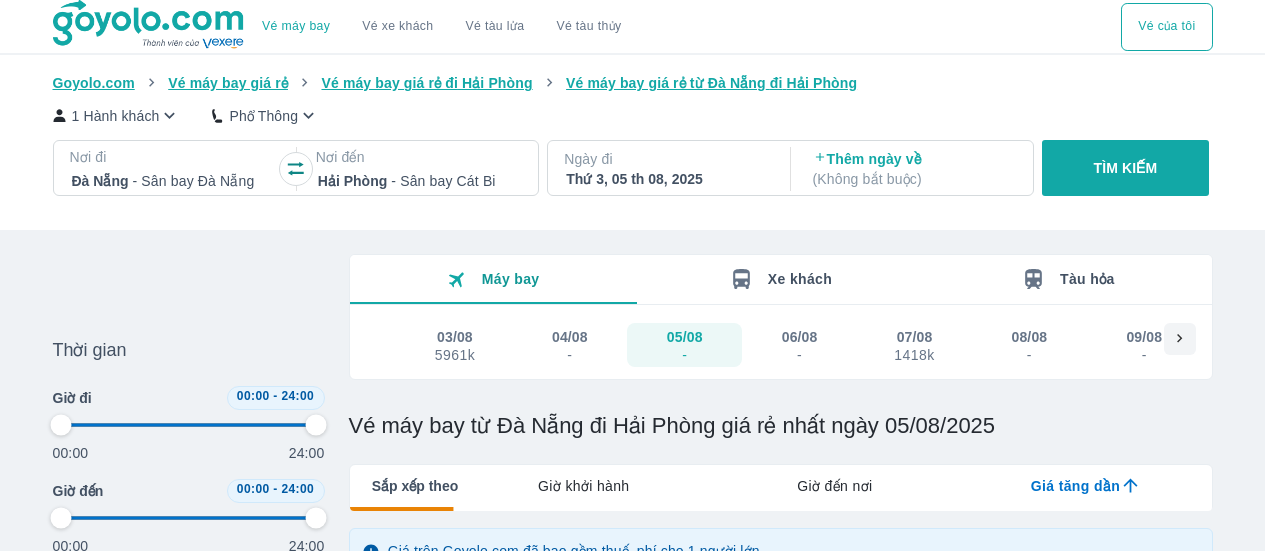 checkbox on "true" 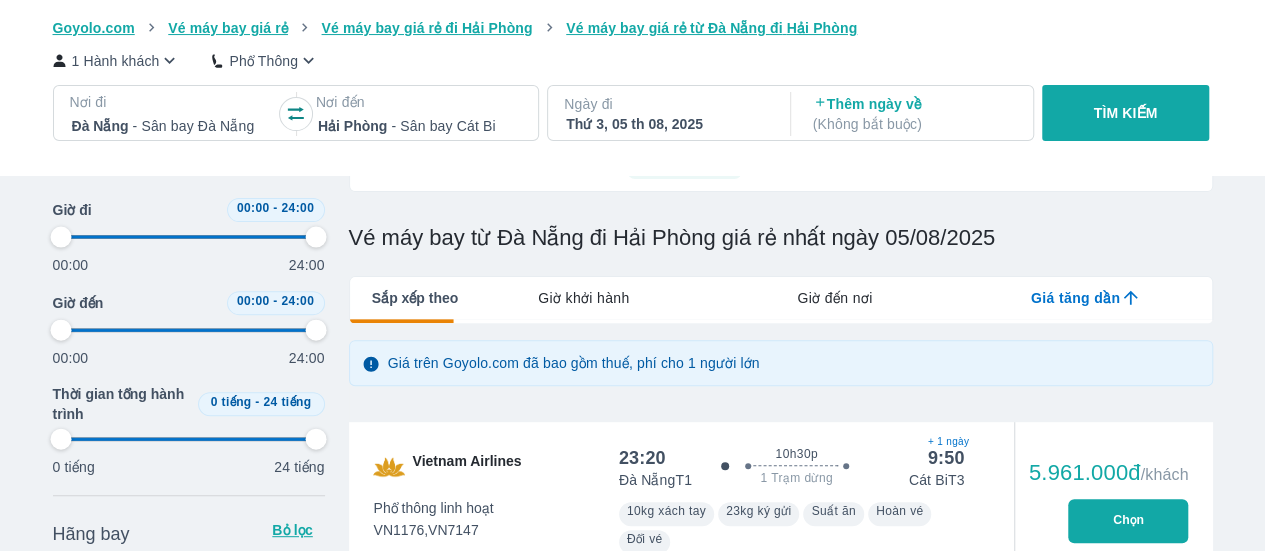 type on "97.9166666666667" 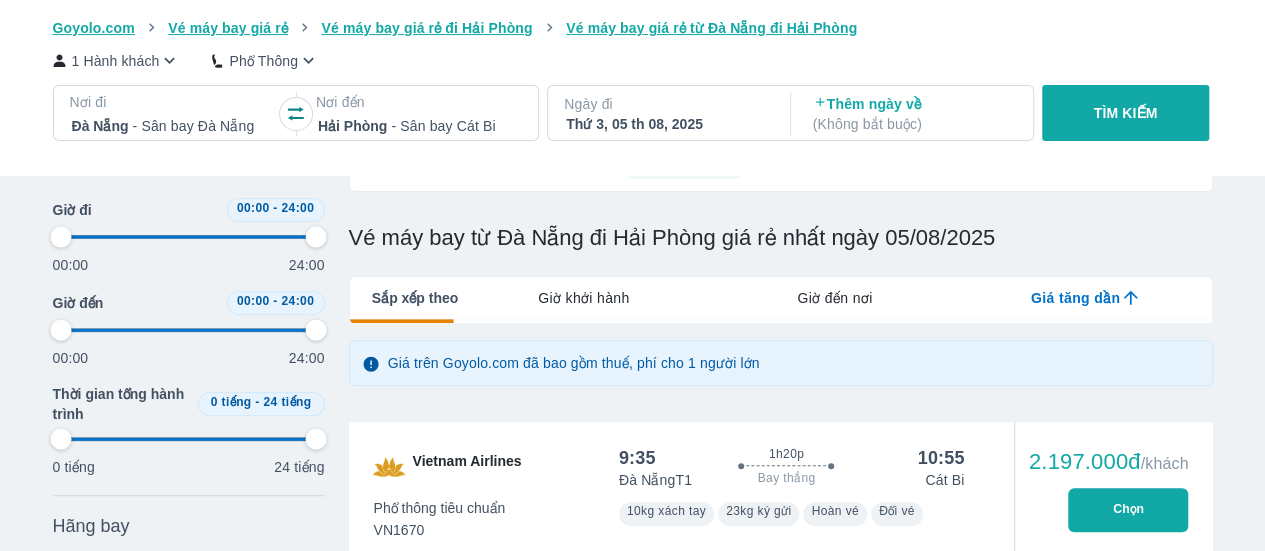 type on "97.9166666666667" 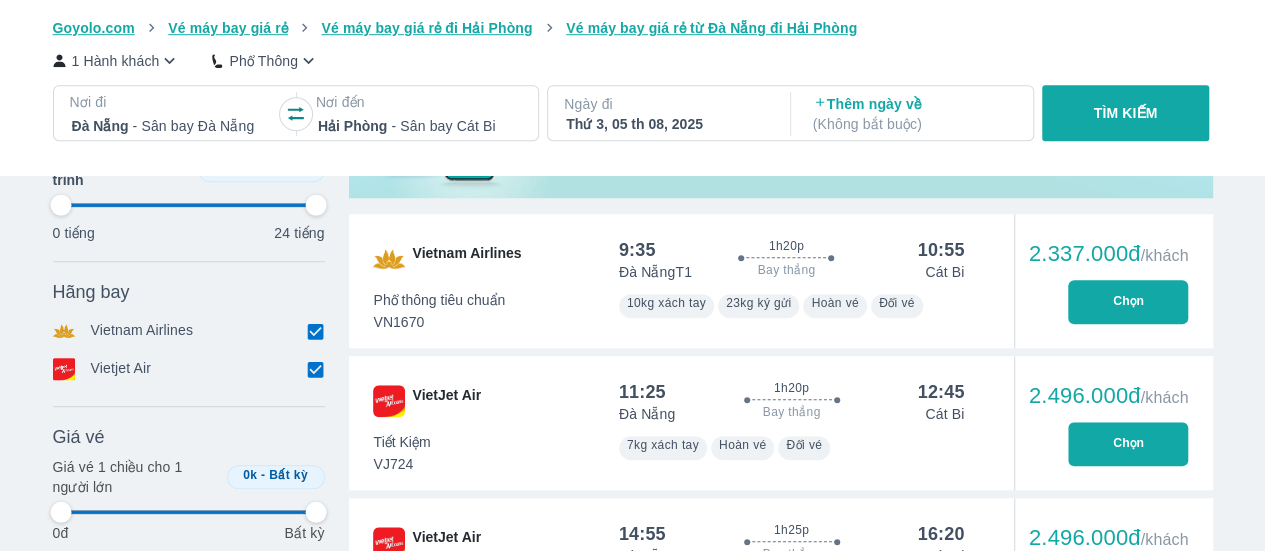 type on "97.9166666666667" 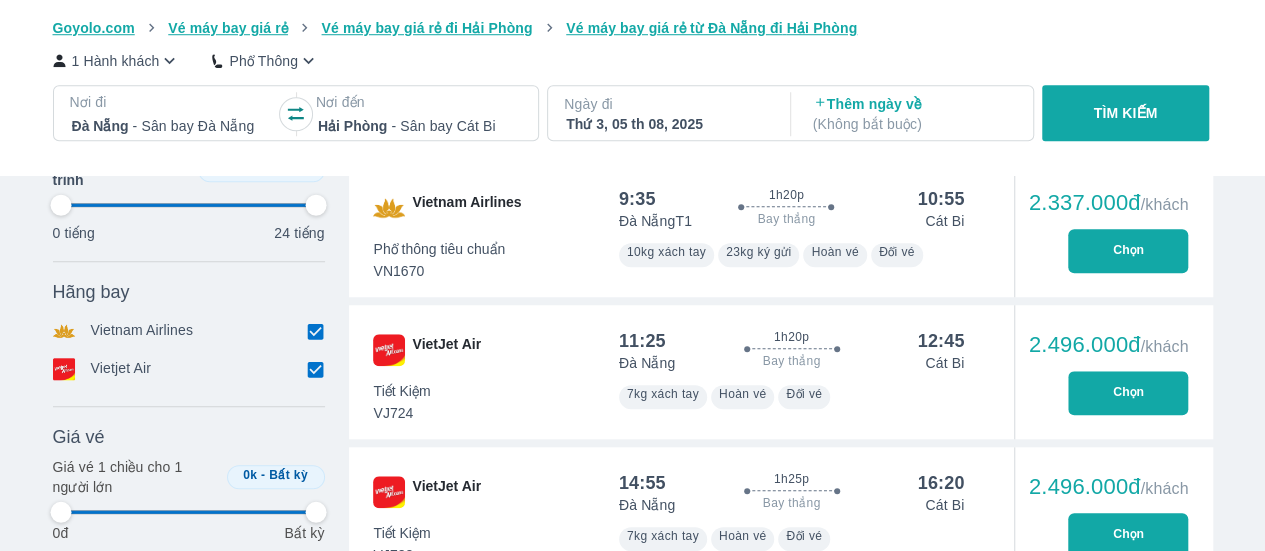 type on "97.9166666666667" 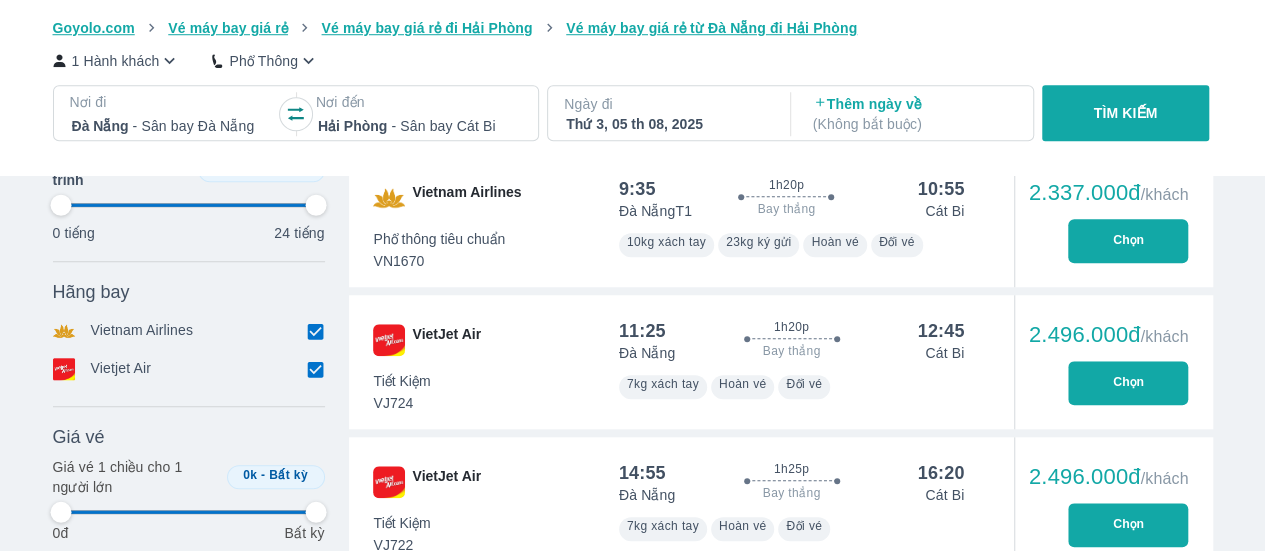type on "97.9166666666667" 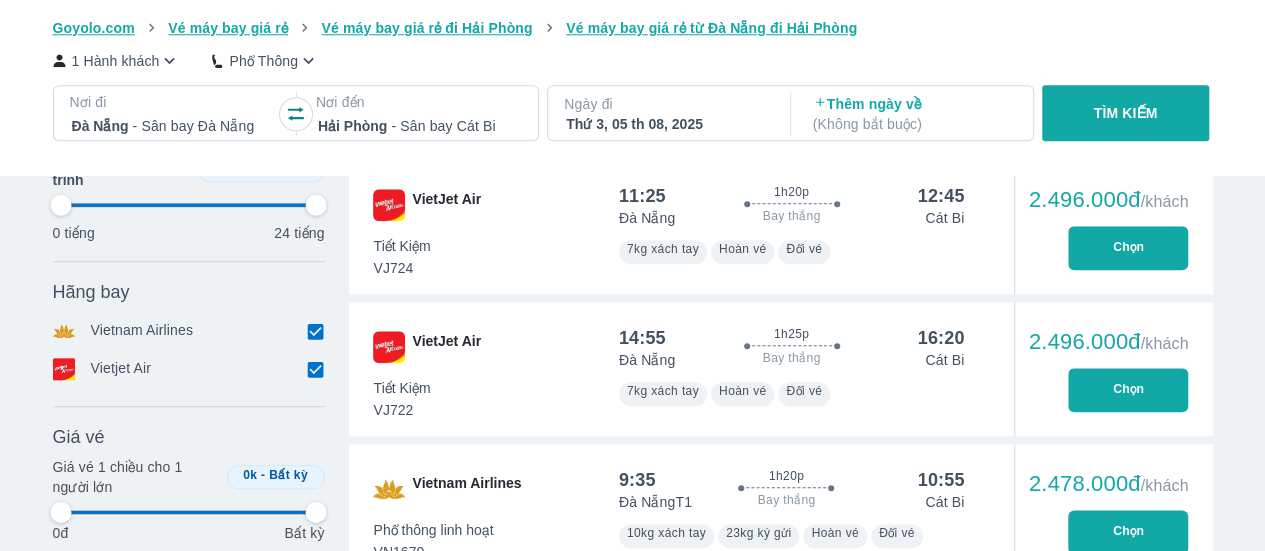 scroll, scrollTop: 928, scrollLeft: 0, axis: vertical 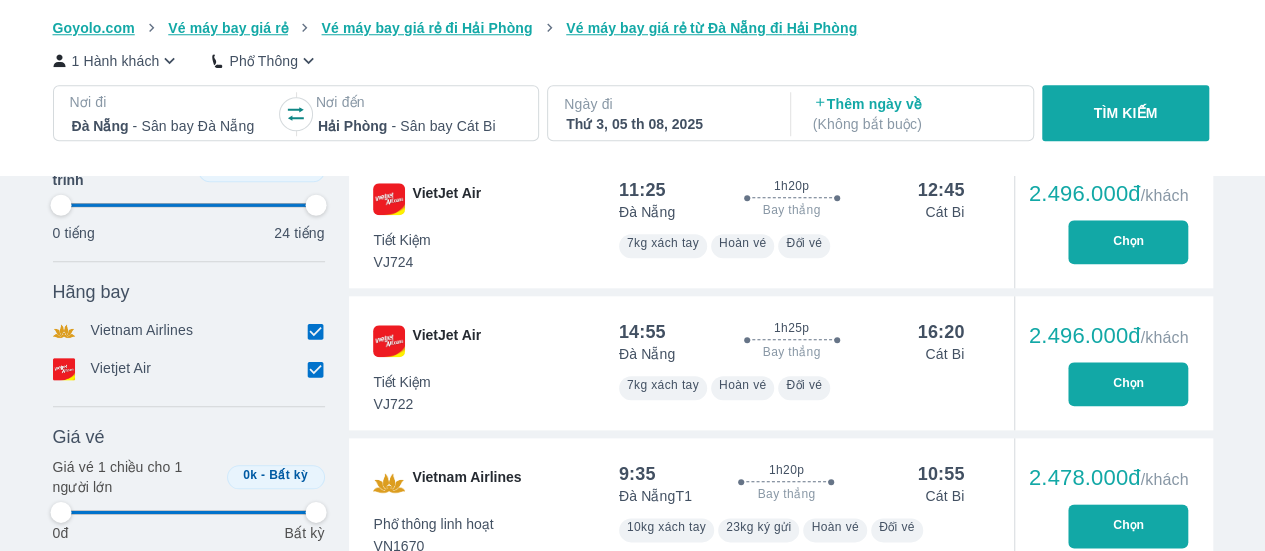 type on "97.9166666666667" 